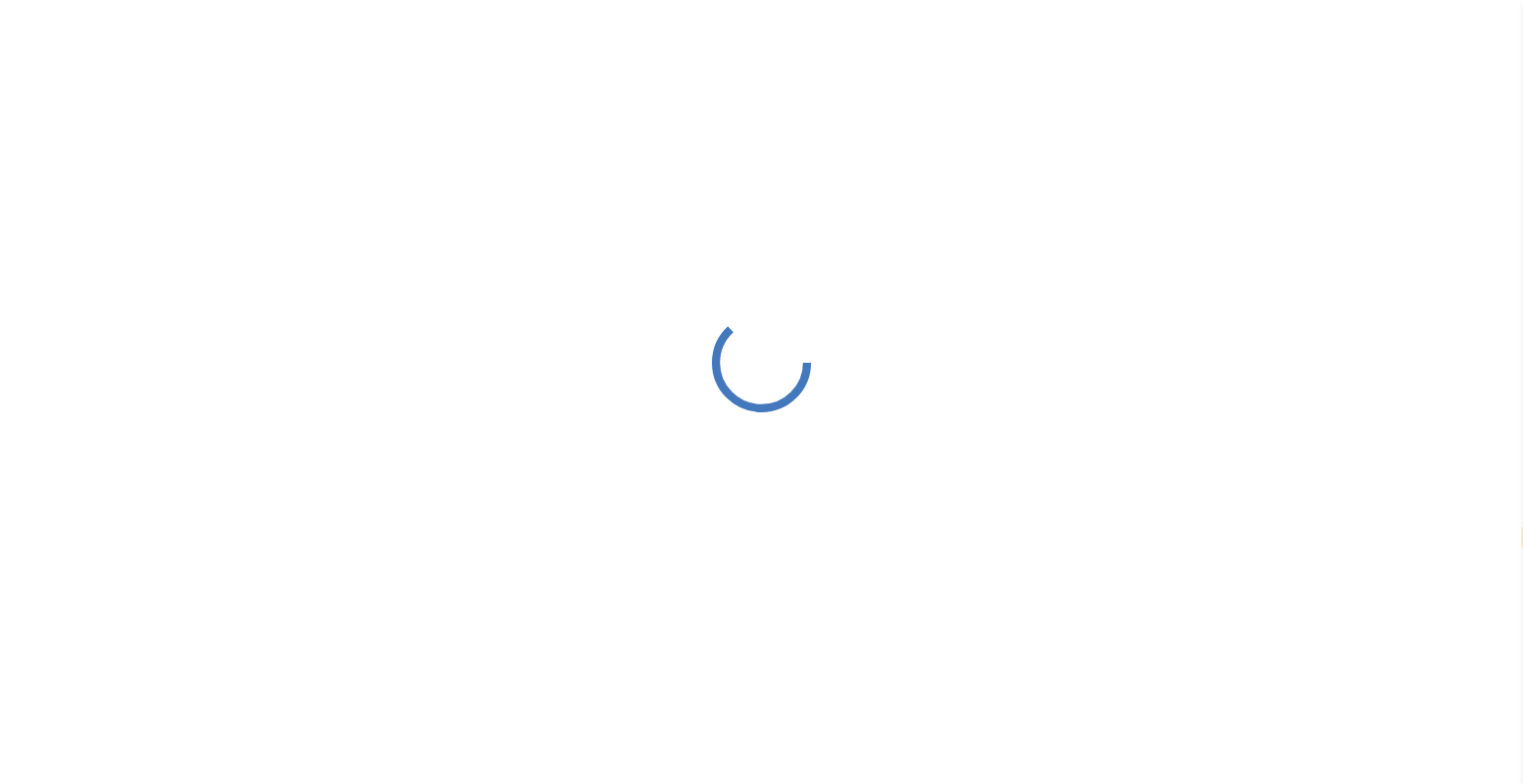 select on "**" 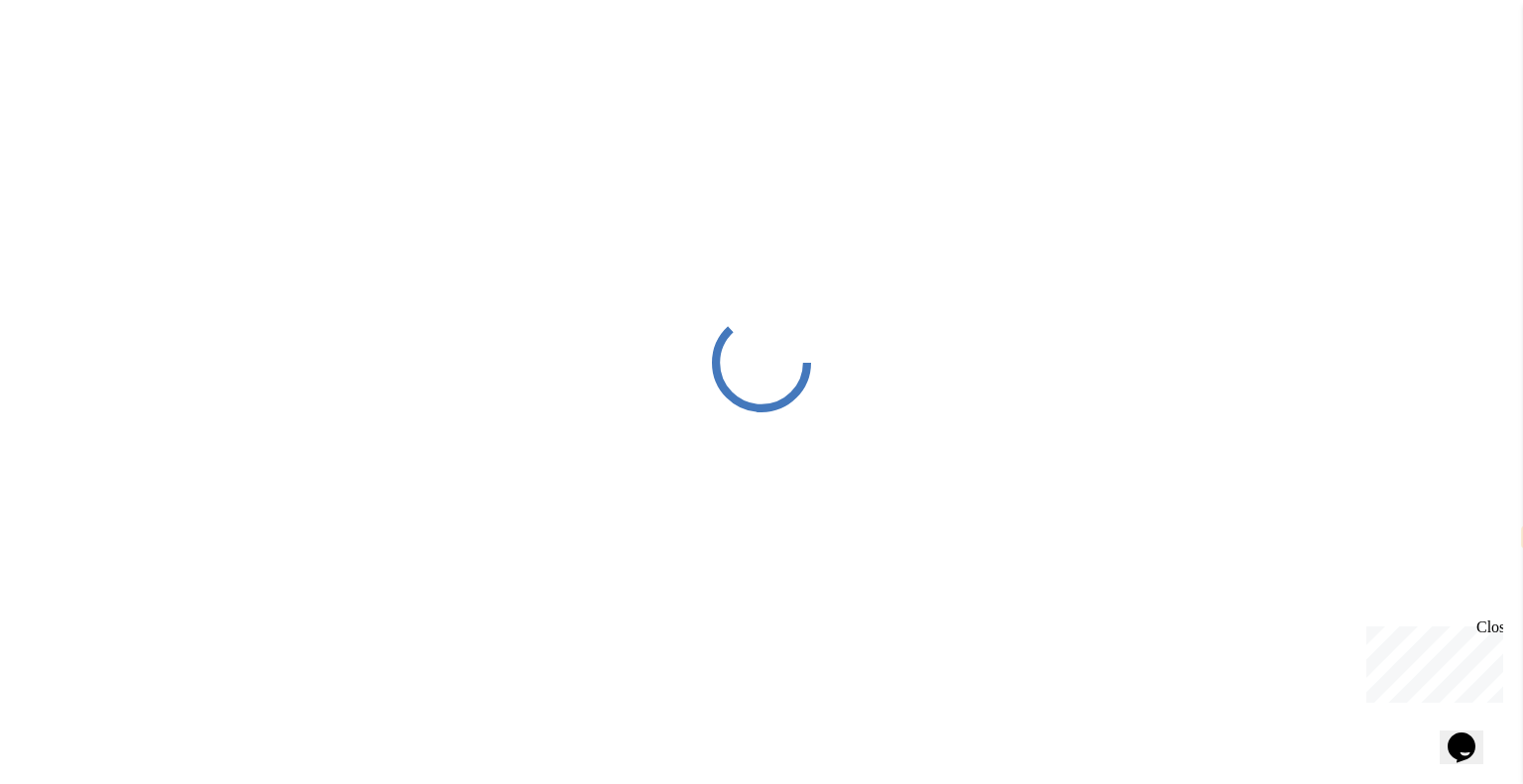 scroll, scrollTop: 0, scrollLeft: 0, axis: both 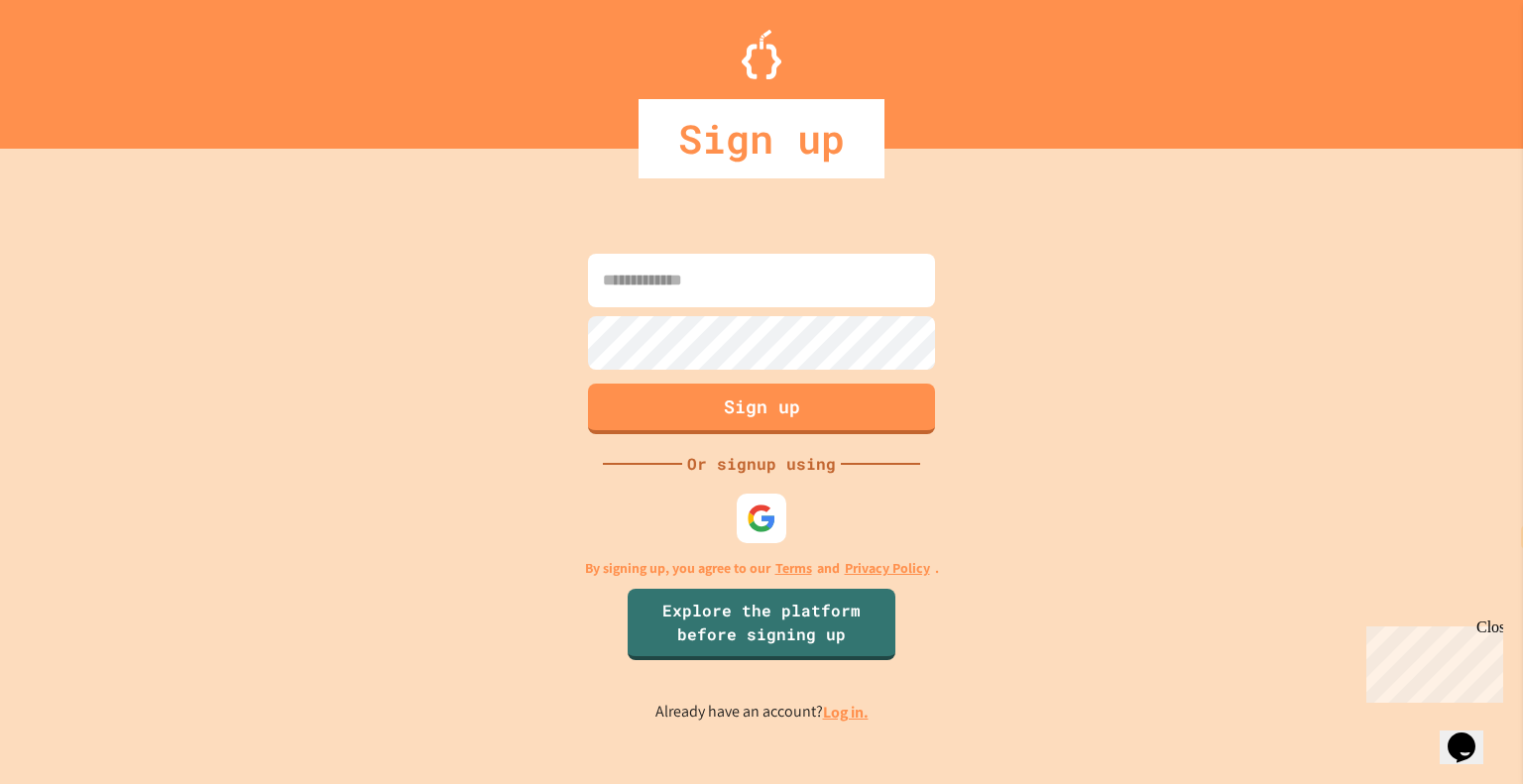 click at bounding box center (762, 280) 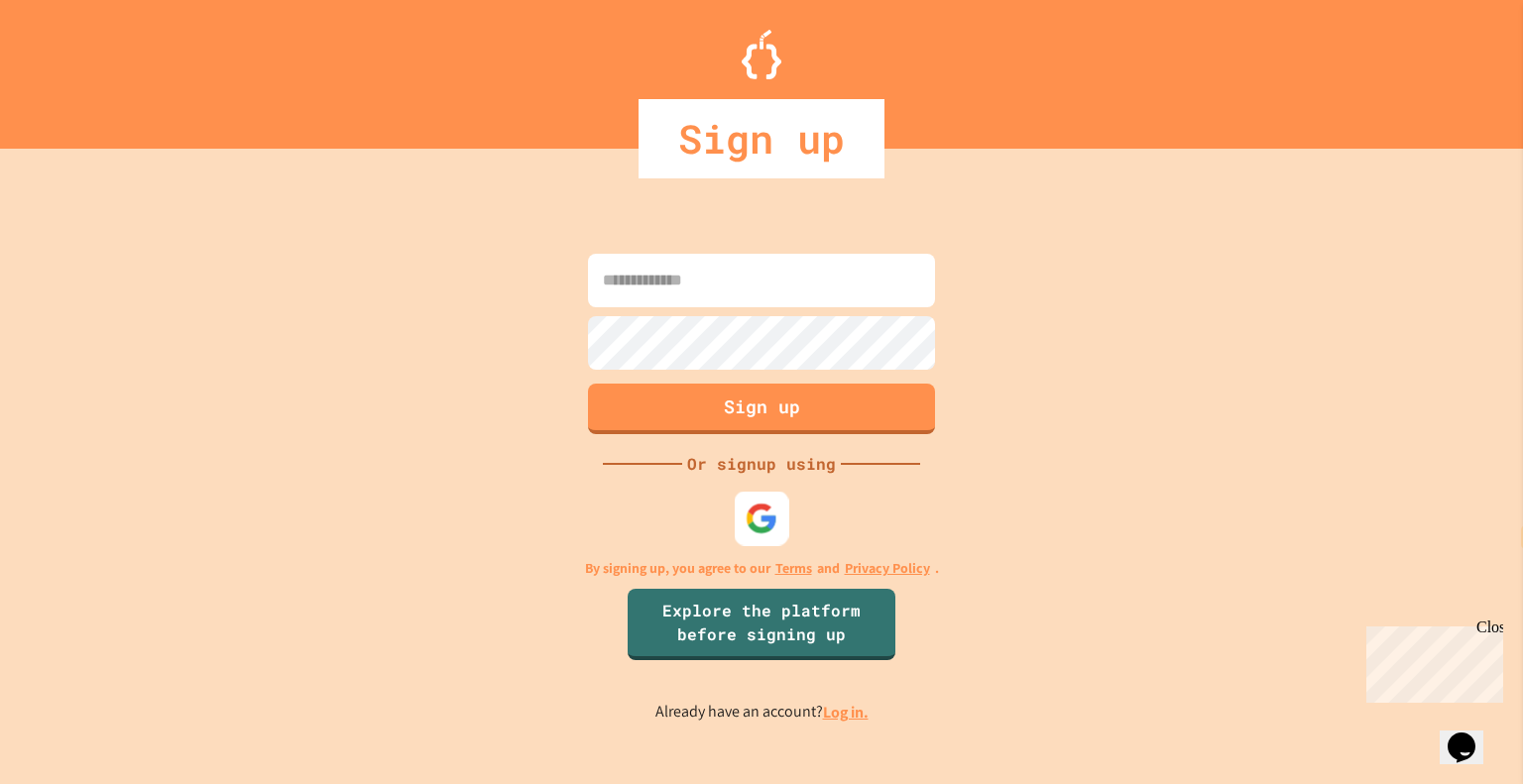 click at bounding box center (762, 517) 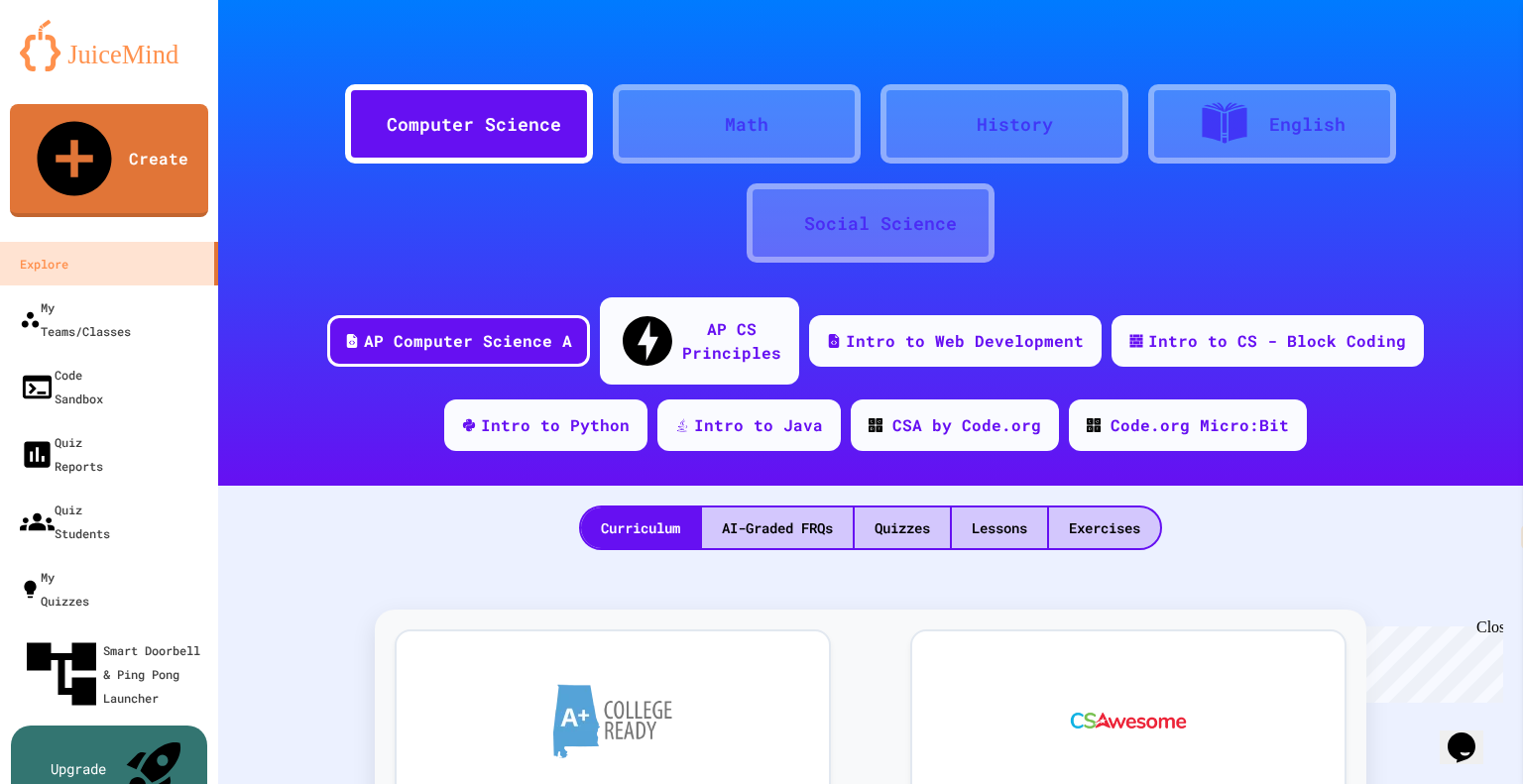 click on "Computer Science" at bounding box center (474, 124) 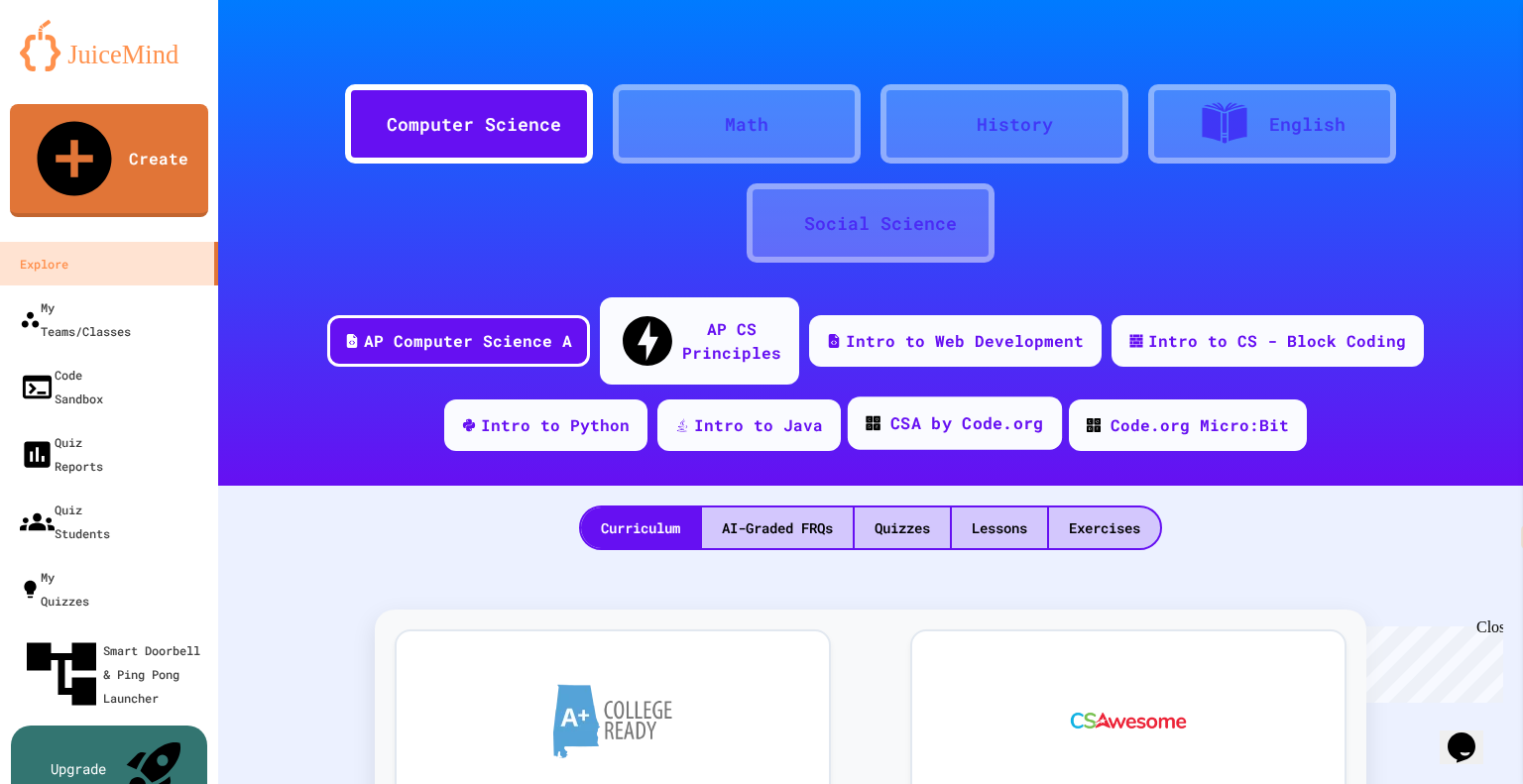 click on "CSA by Code.org" at bounding box center (967, 423) 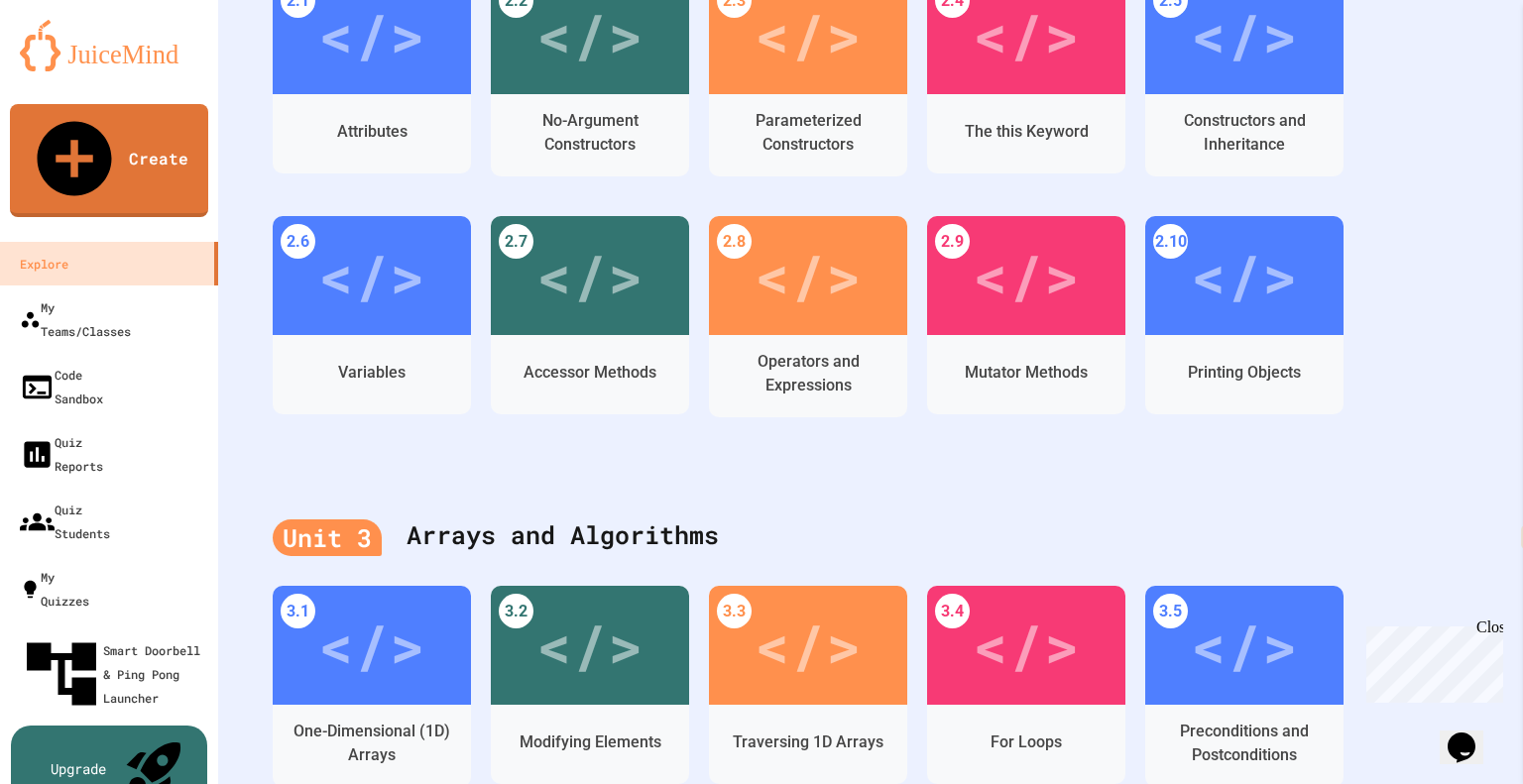 scroll, scrollTop: 0, scrollLeft: 0, axis: both 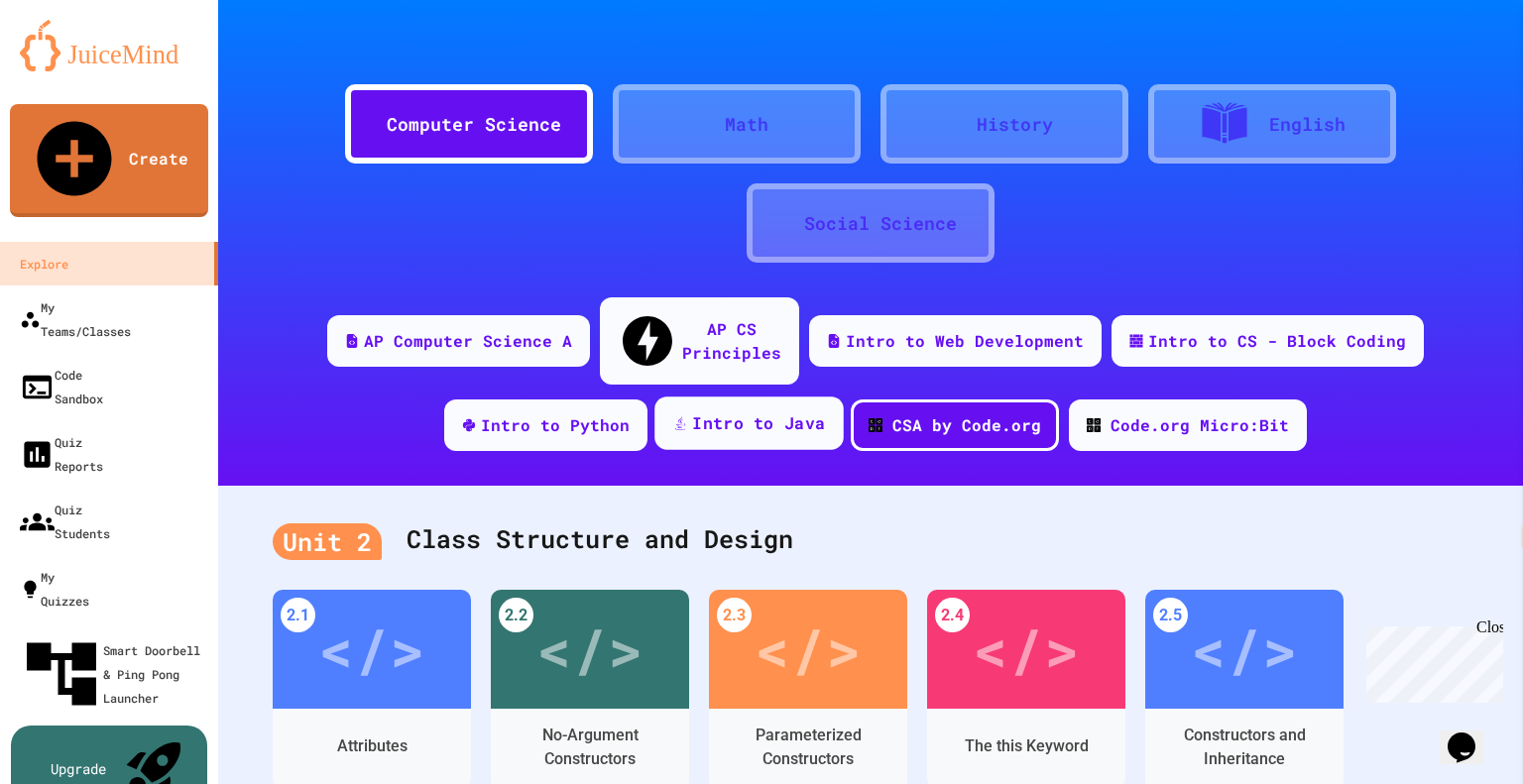 click on "Intro to Java" at bounding box center (749, 423) 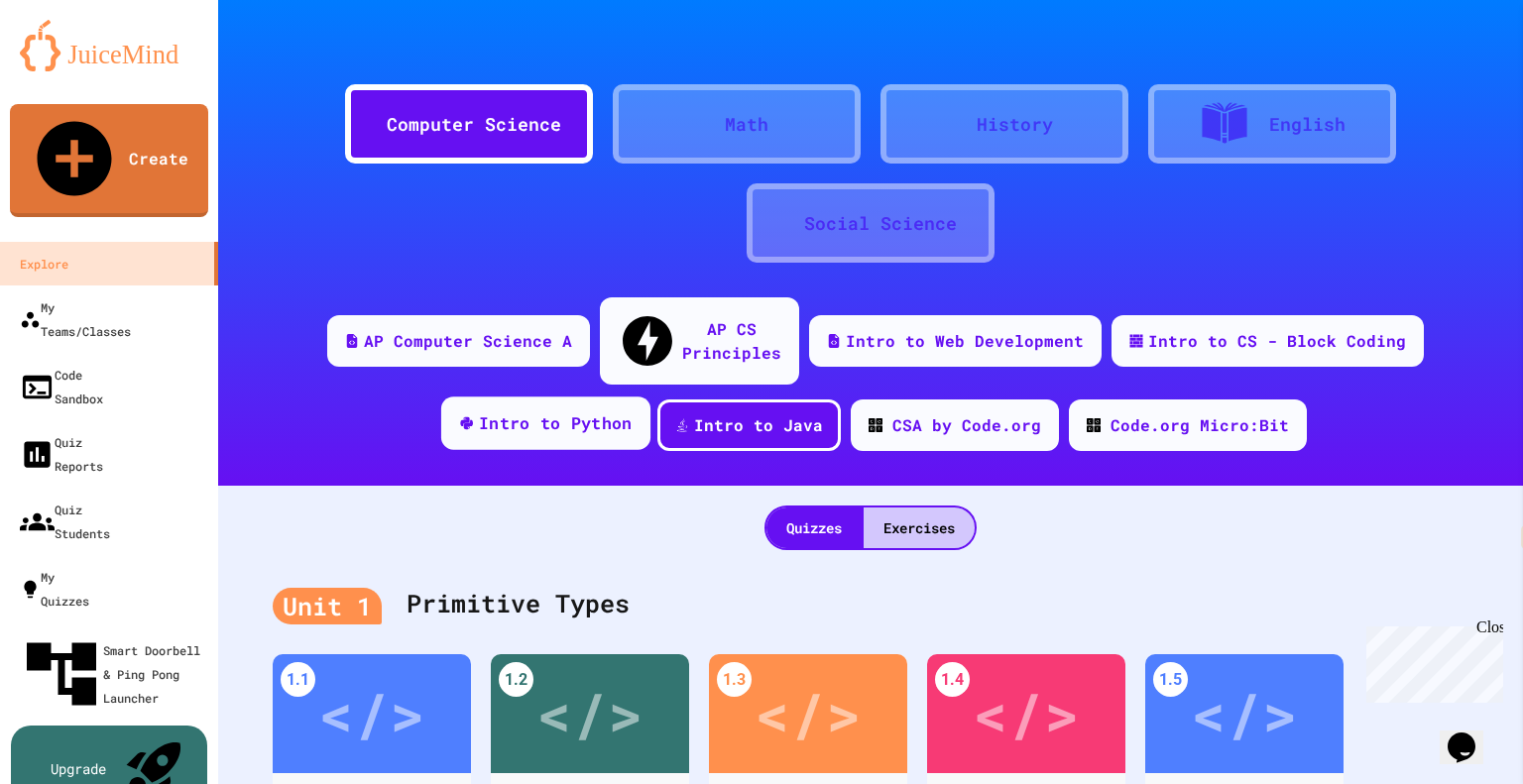 click on "Intro to Python" at bounding box center [555, 423] 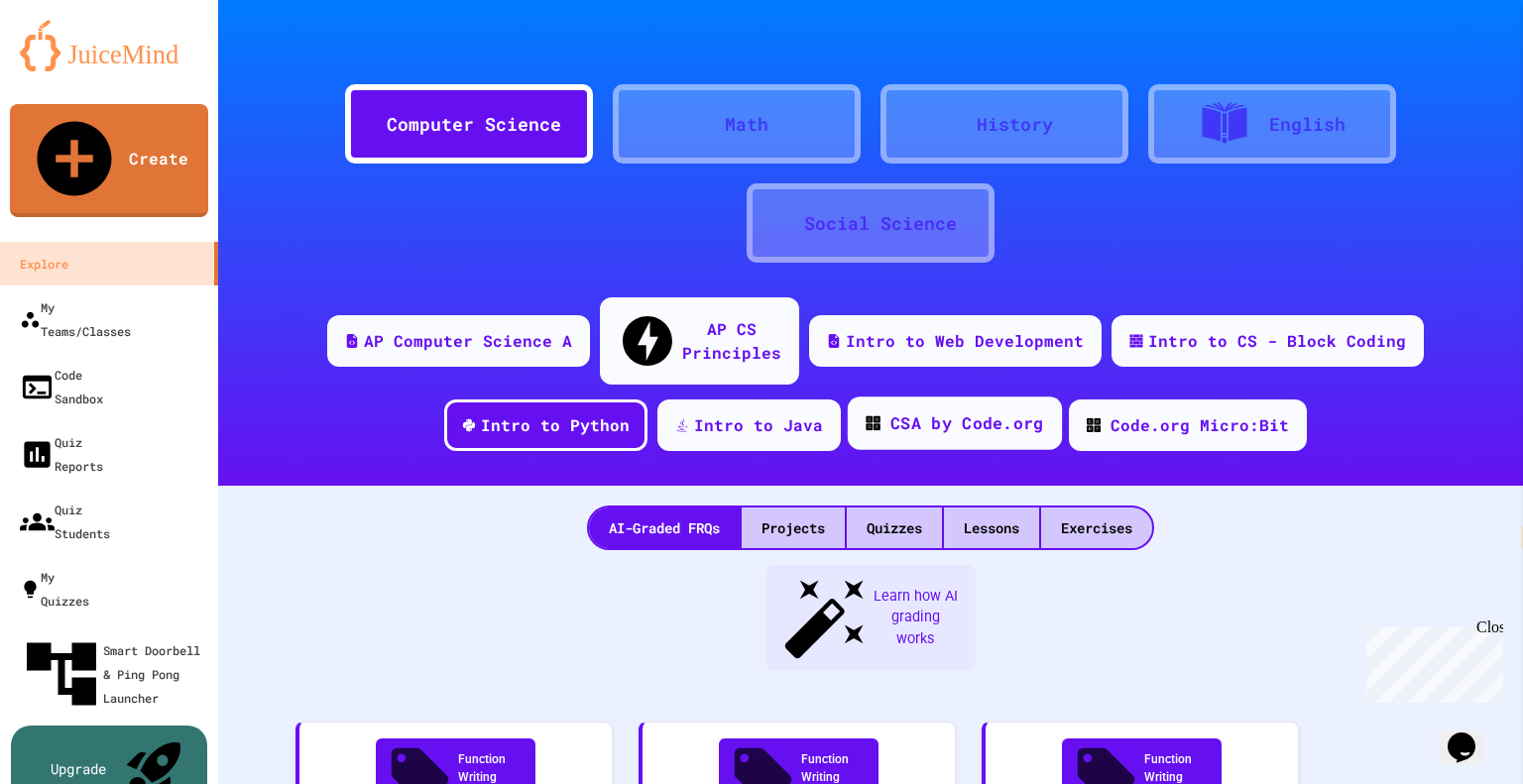 click on "CSA by Code.org" at bounding box center [955, 423] 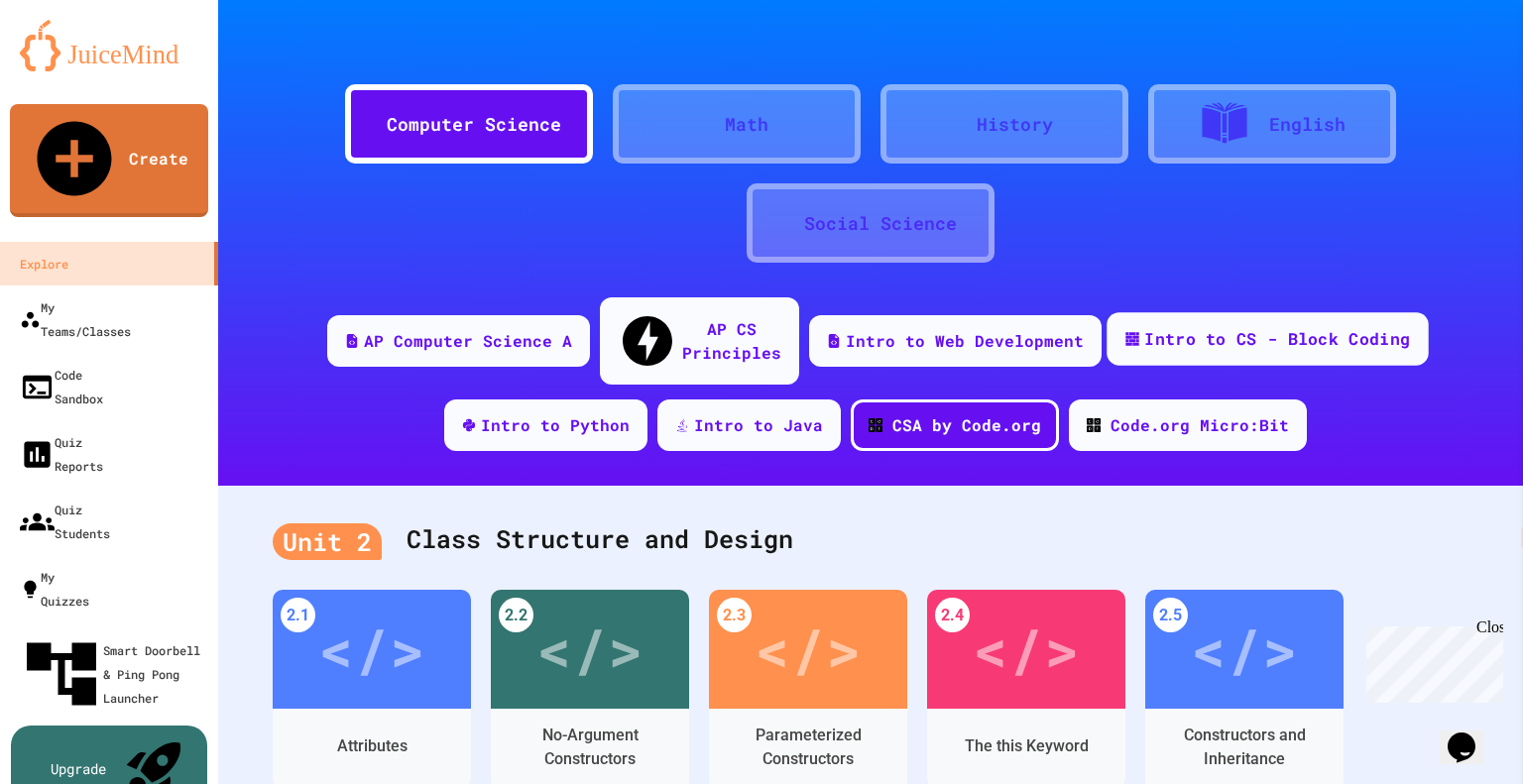 click on "Intro to CS - Block Coding" at bounding box center [1267, 339] 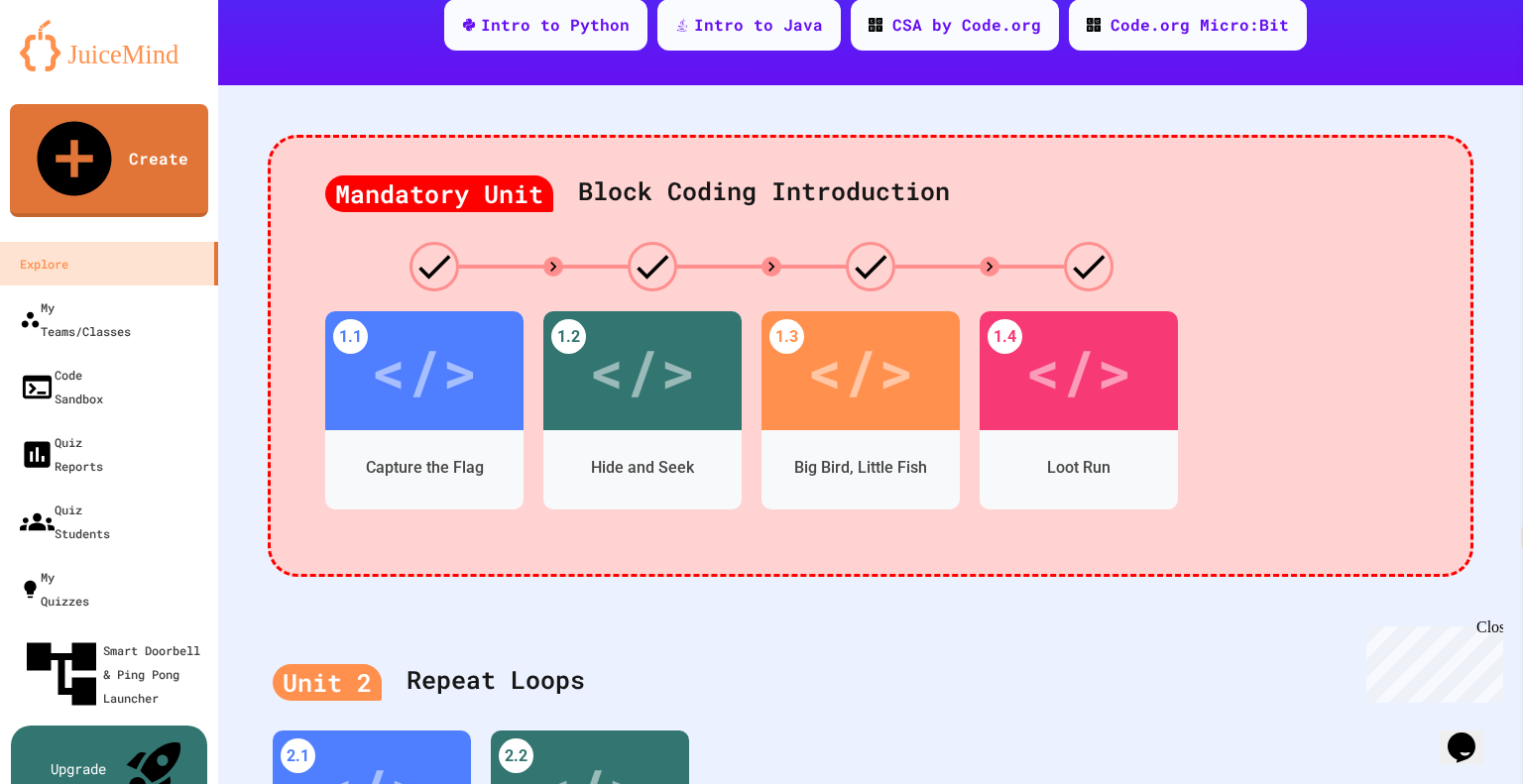 scroll, scrollTop: 399, scrollLeft: 0, axis: vertical 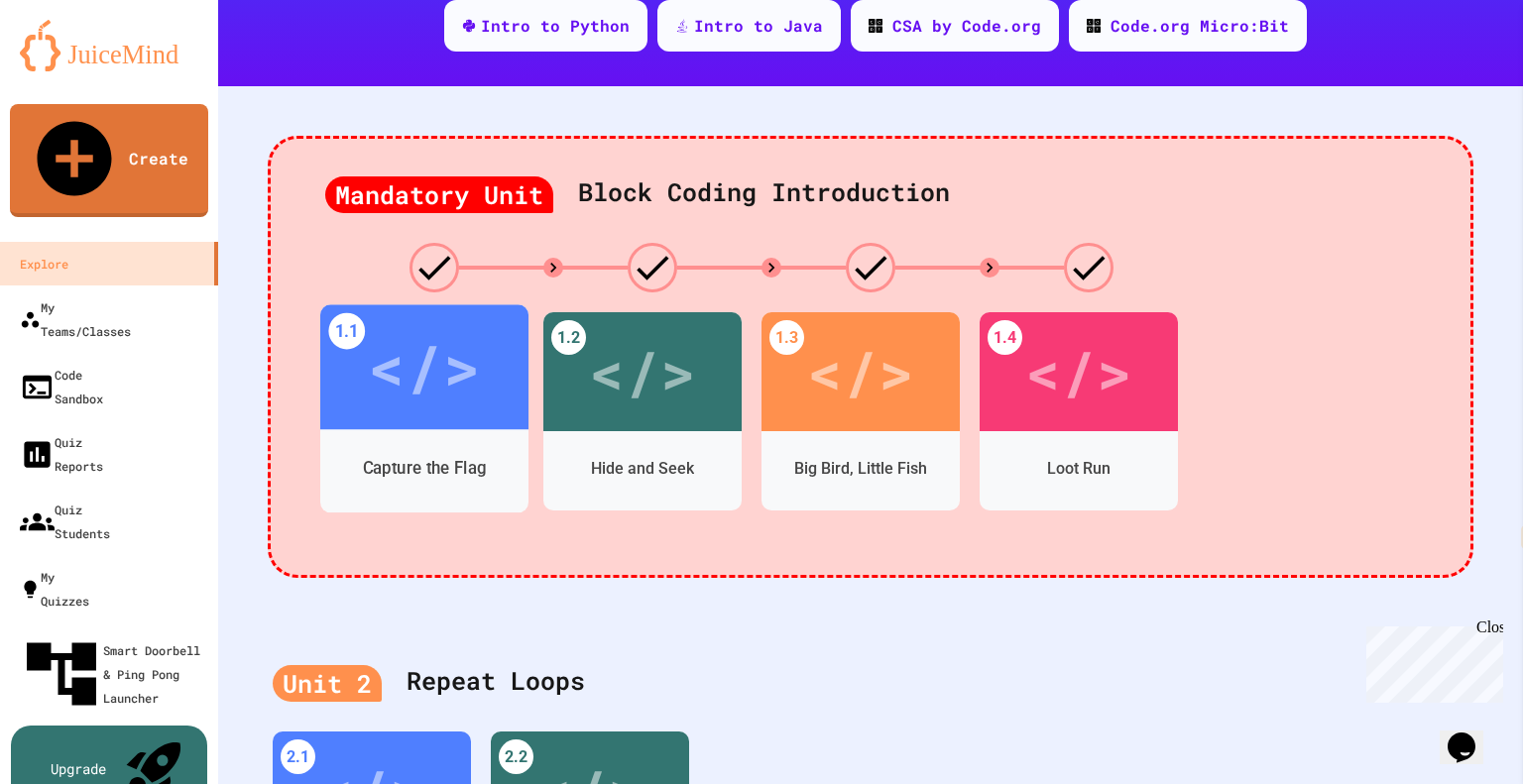 click on "Capture the Flag" at bounding box center [424, 469] 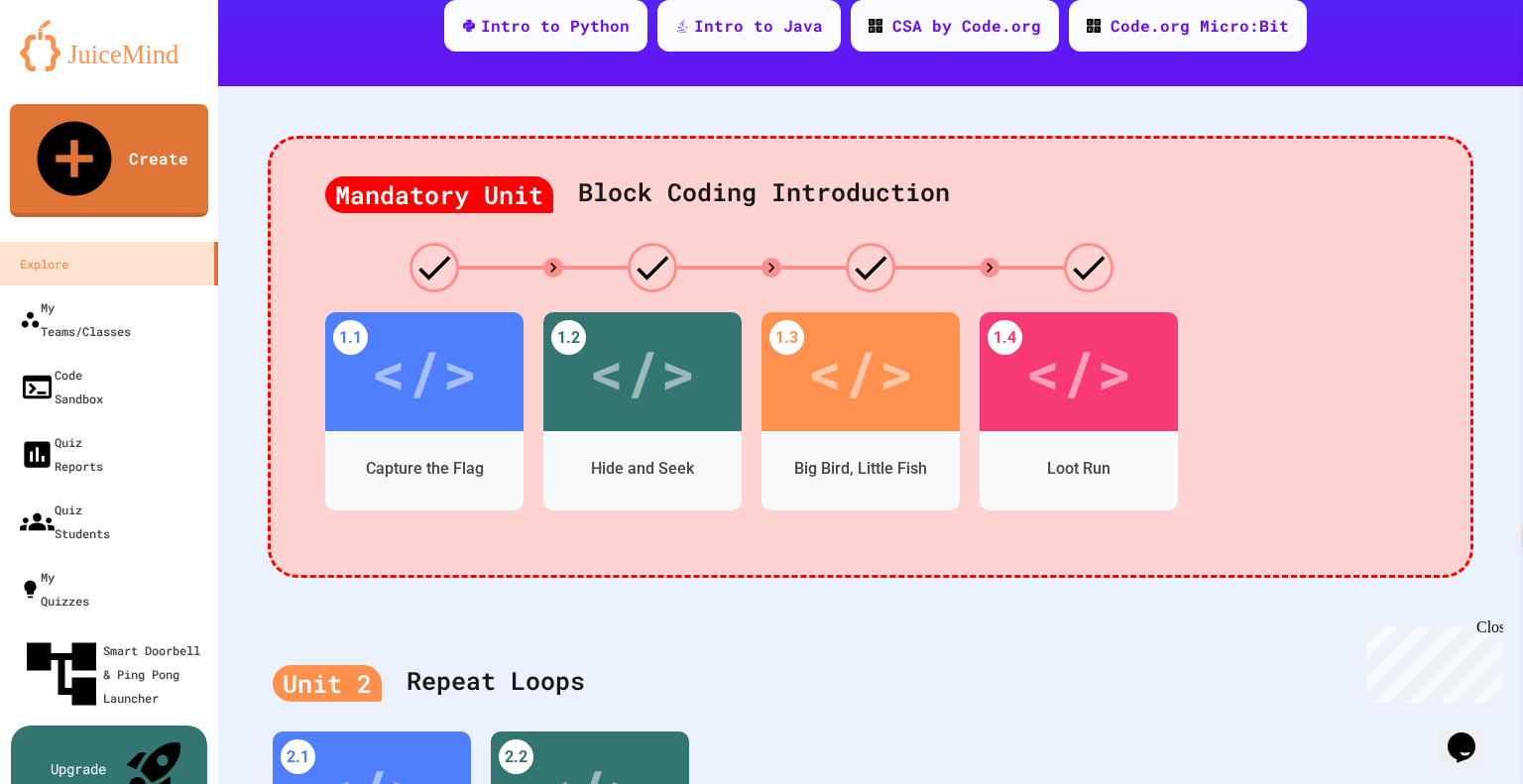 click on "</>" at bounding box center (532, 967) 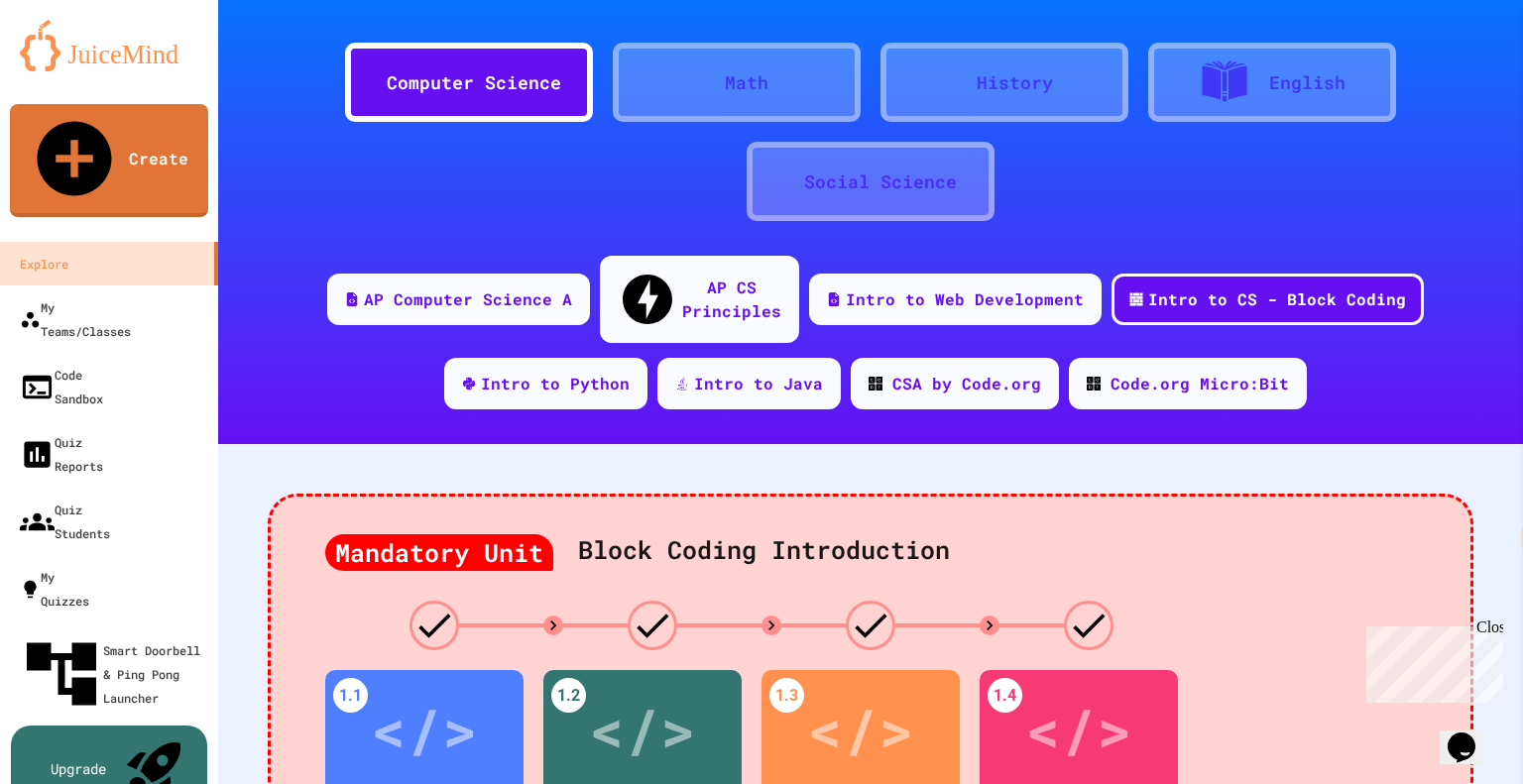 scroll, scrollTop: 0, scrollLeft: 0, axis: both 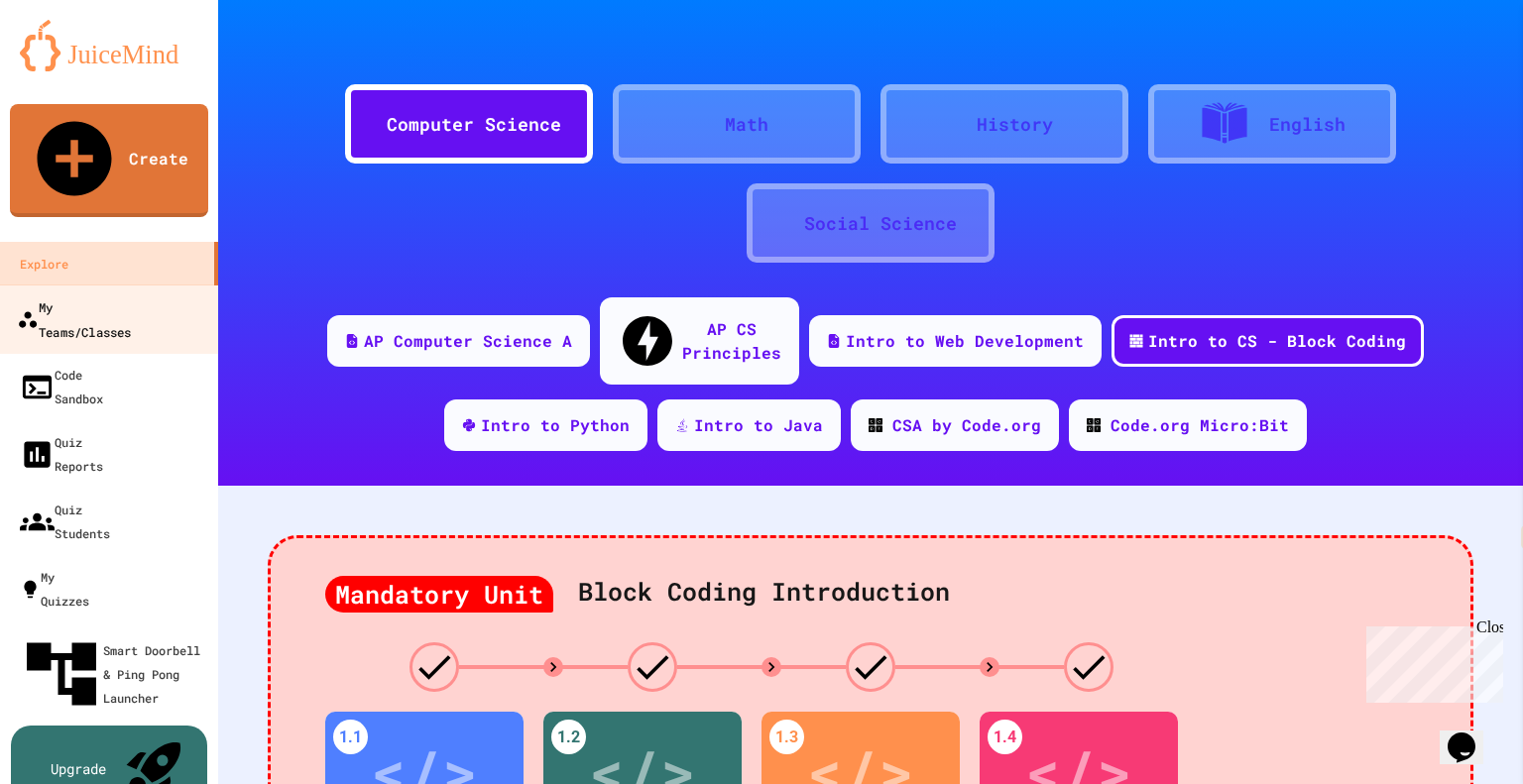 click on "My Teams/Classes" at bounding box center (73, 318) 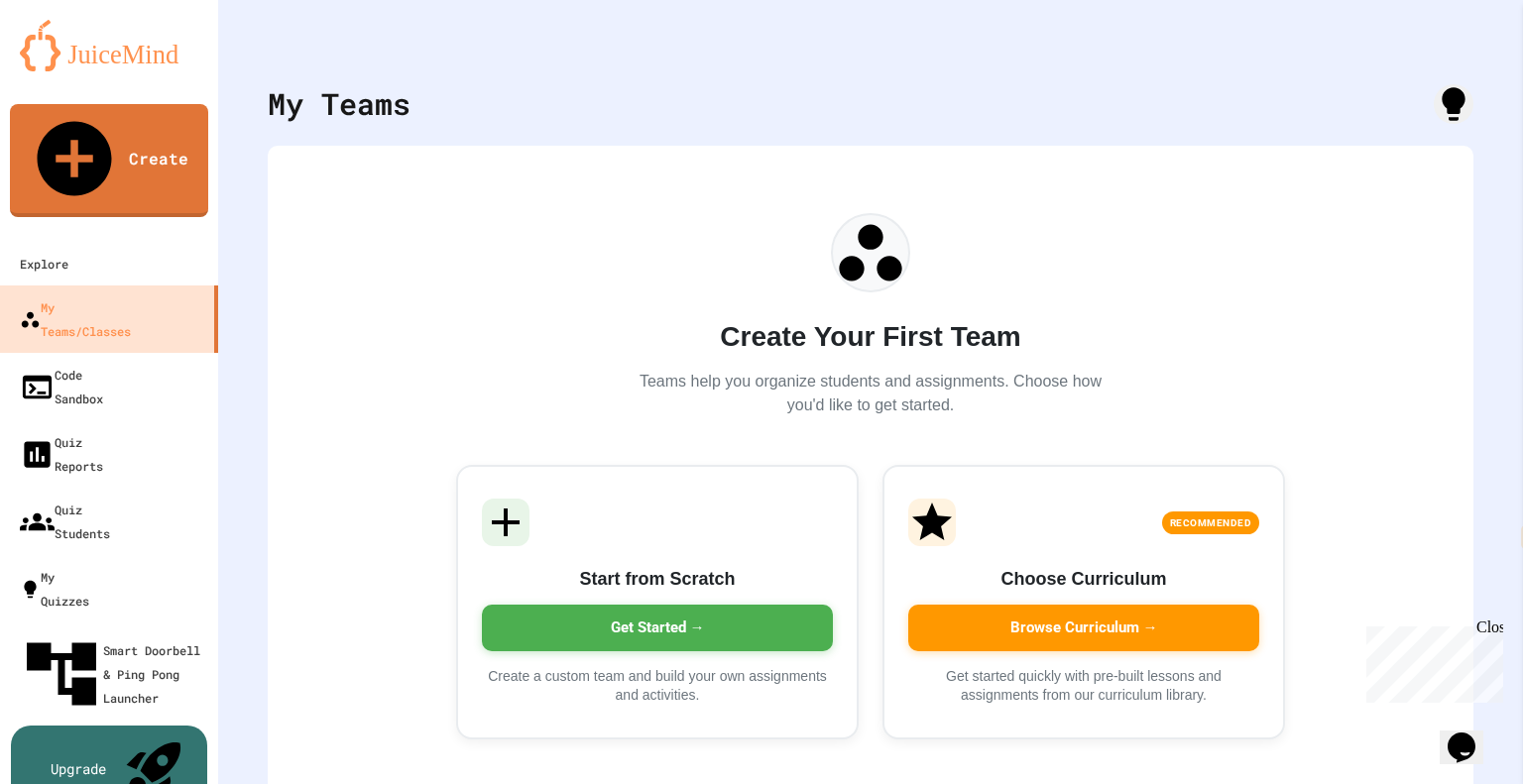 scroll, scrollTop: 36, scrollLeft: 0, axis: vertical 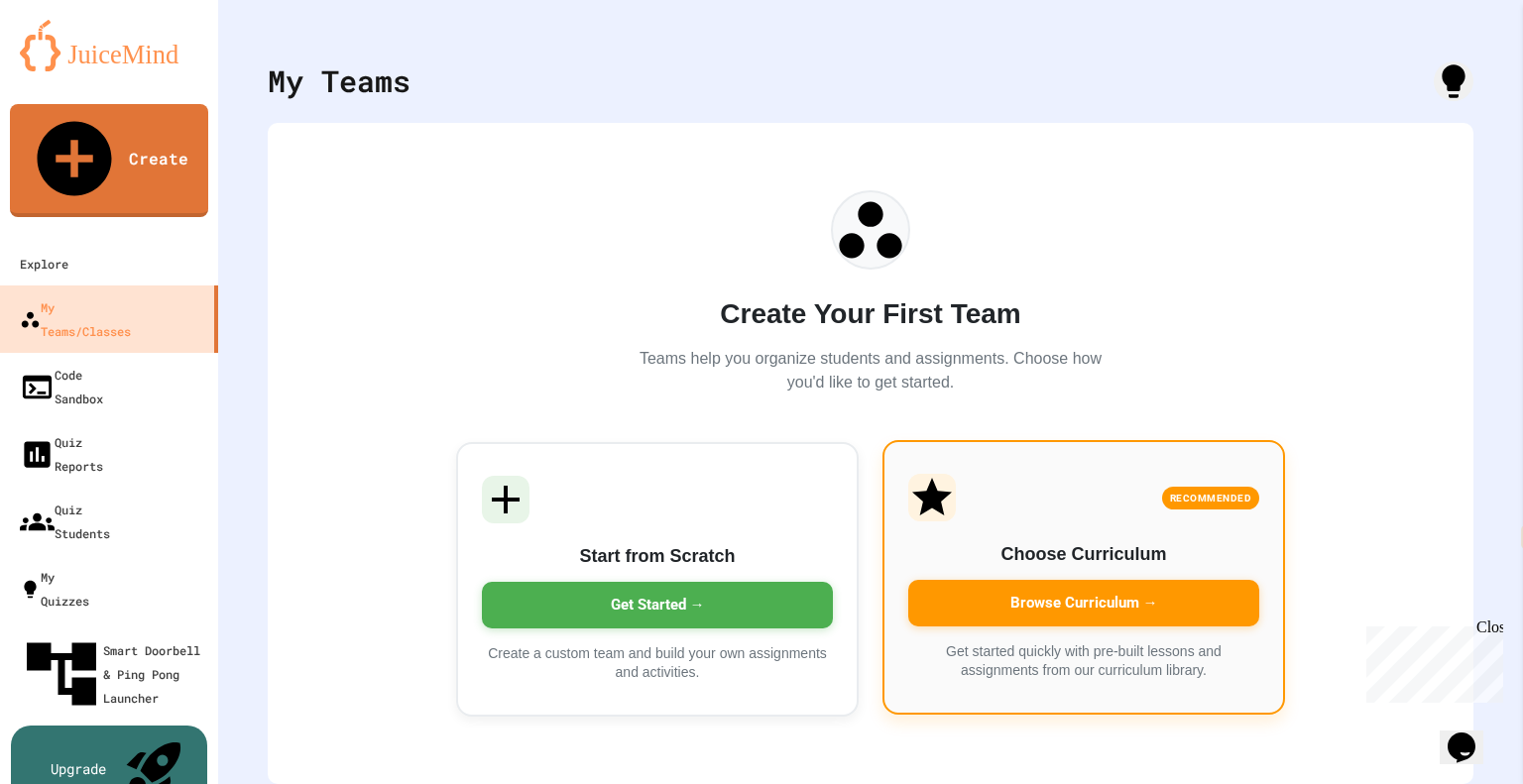 click on "Browse Curriculum →" at bounding box center (1084, 603) 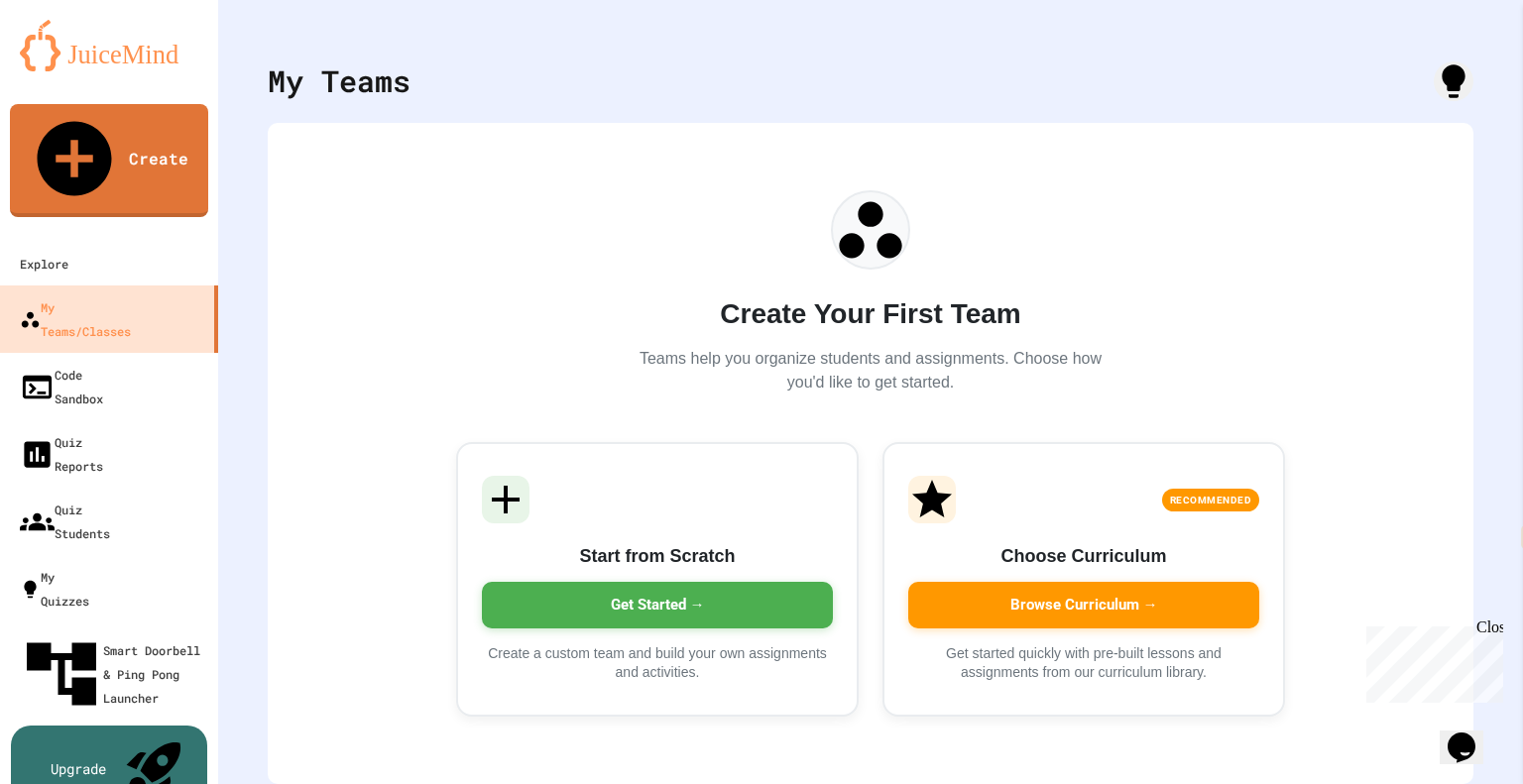 scroll, scrollTop: 56, scrollLeft: 0, axis: vertical 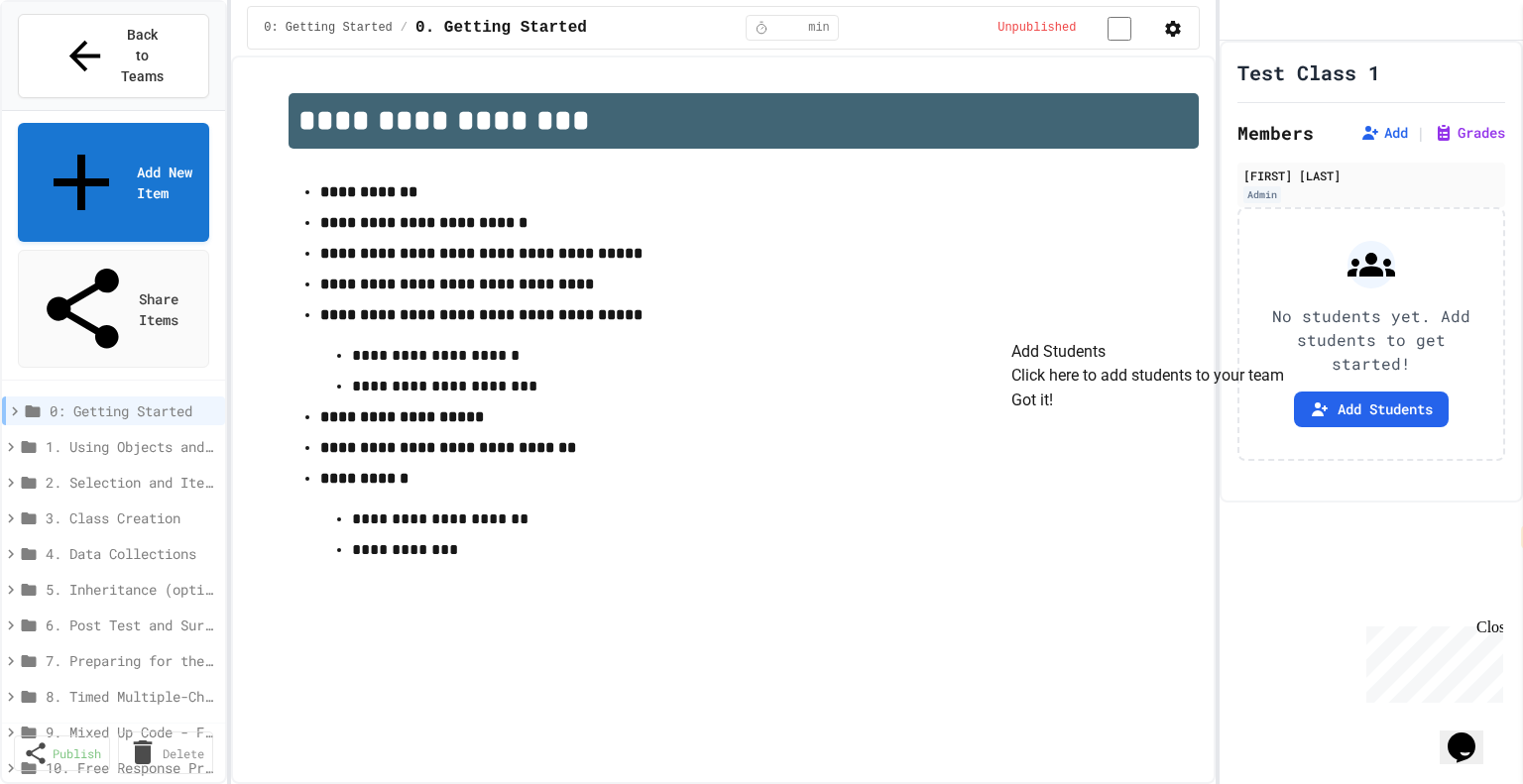 click on "Got it!" at bounding box center (1032, 400) 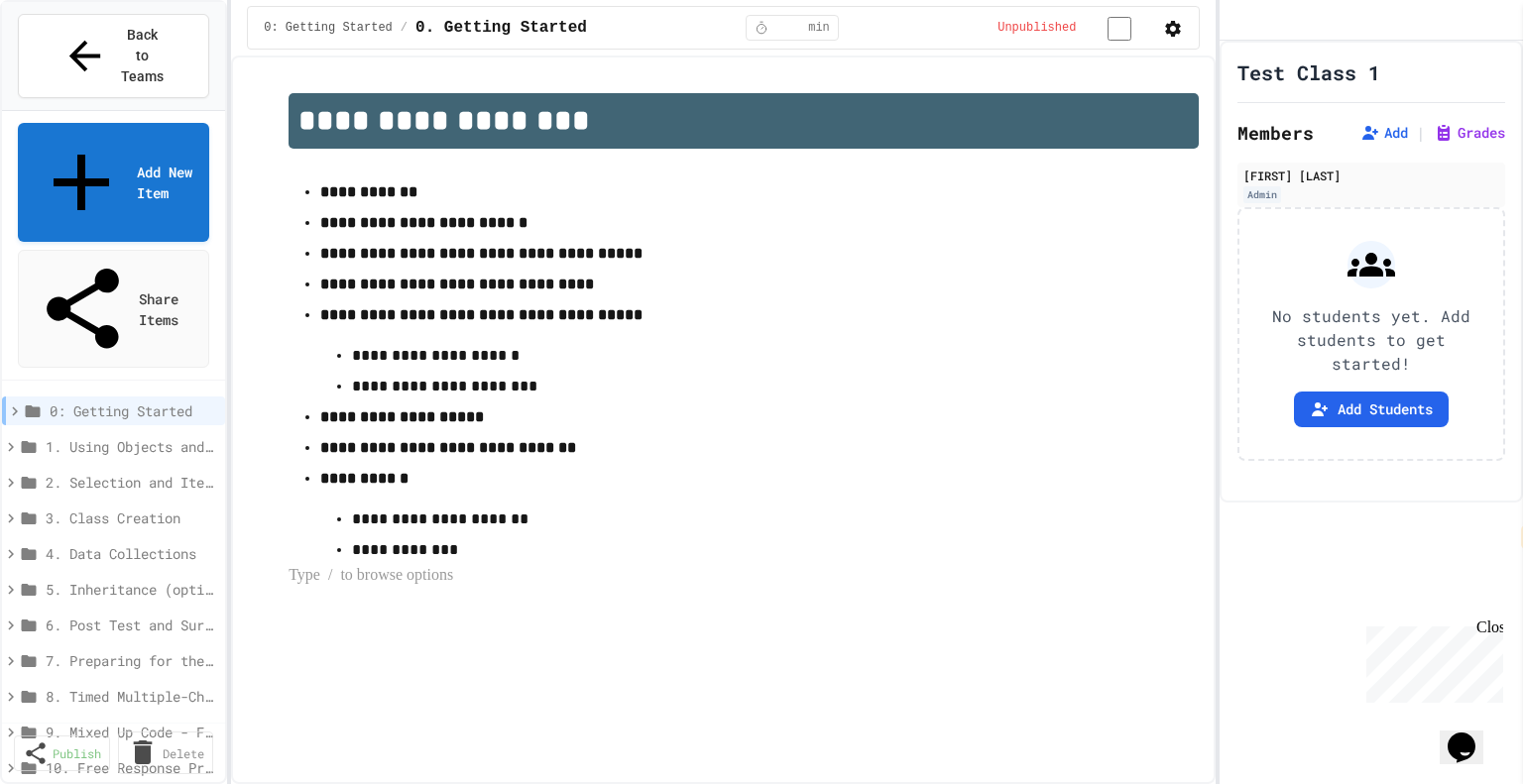 click on "**********" at bounding box center [423, 222] 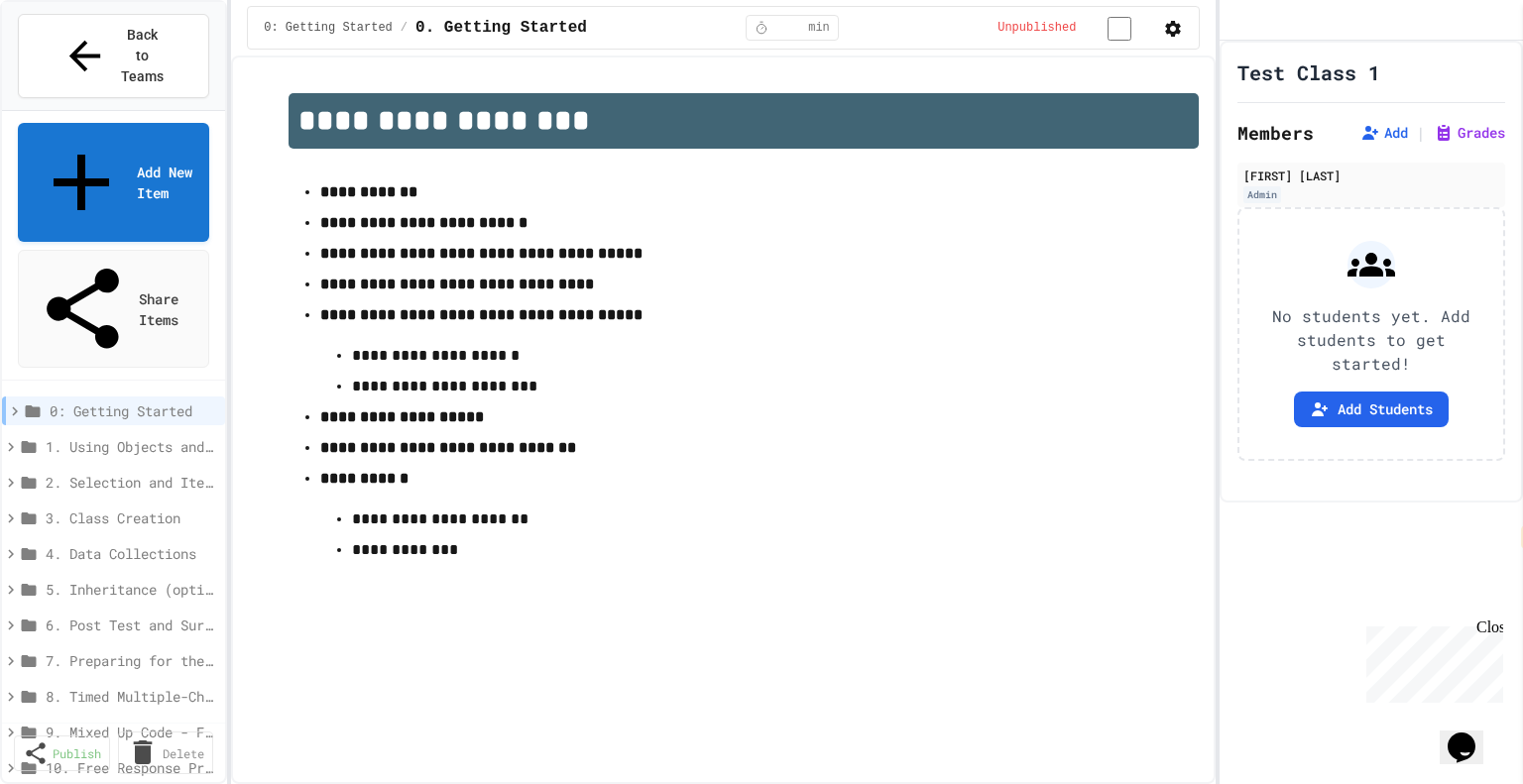 click 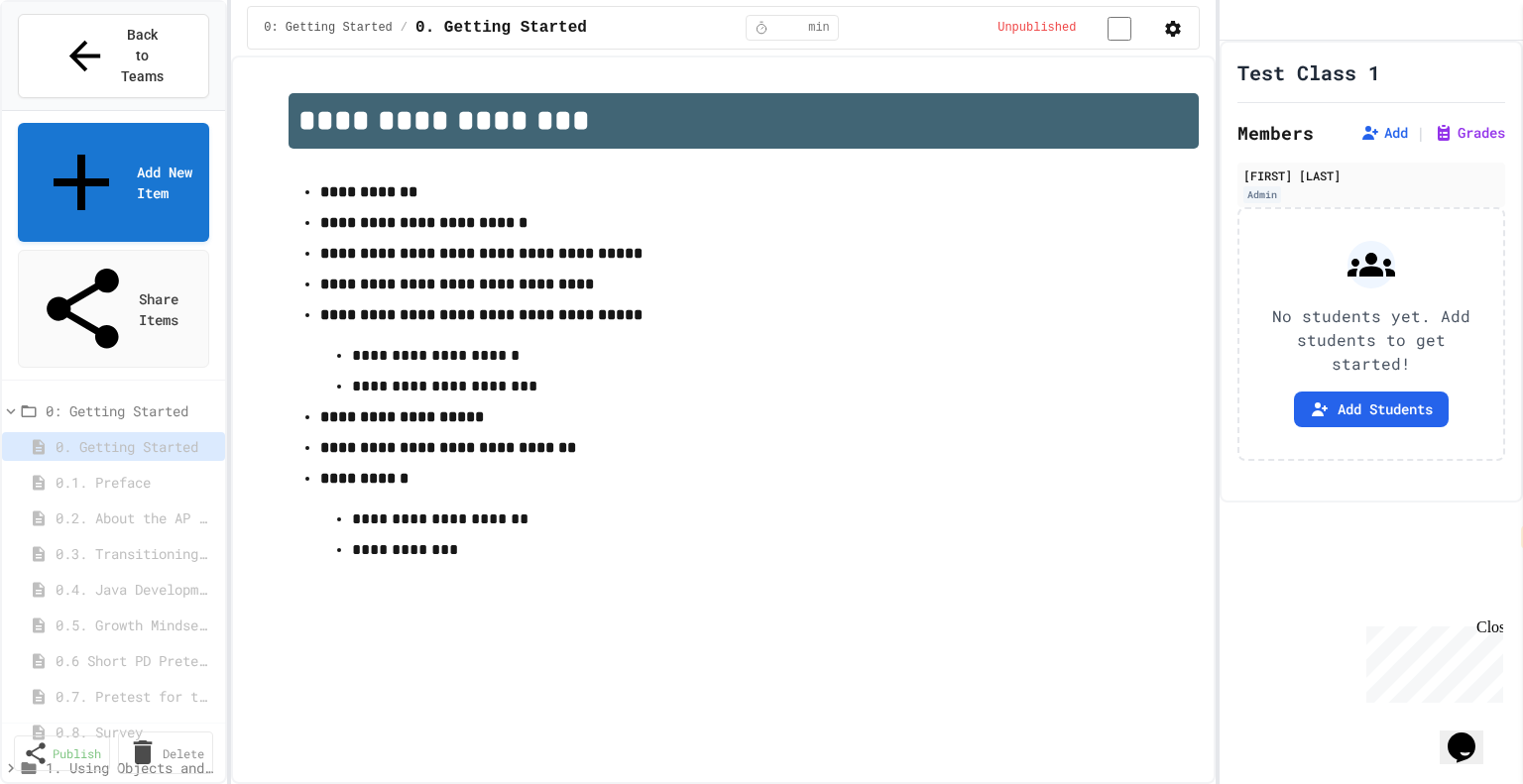 click on "0. Getting Started" at bounding box center (130, 446) 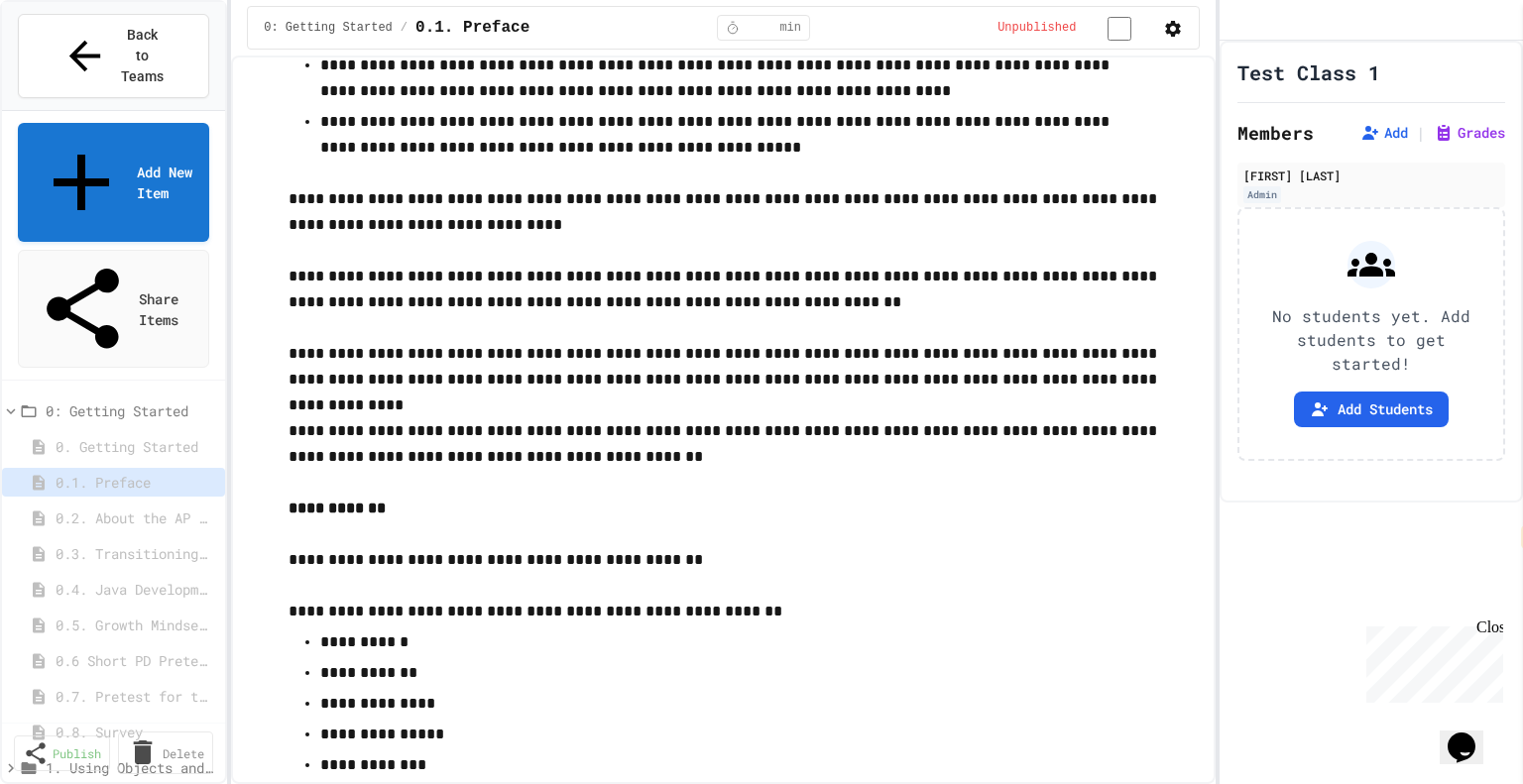 scroll, scrollTop: 1074, scrollLeft: 0, axis: vertical 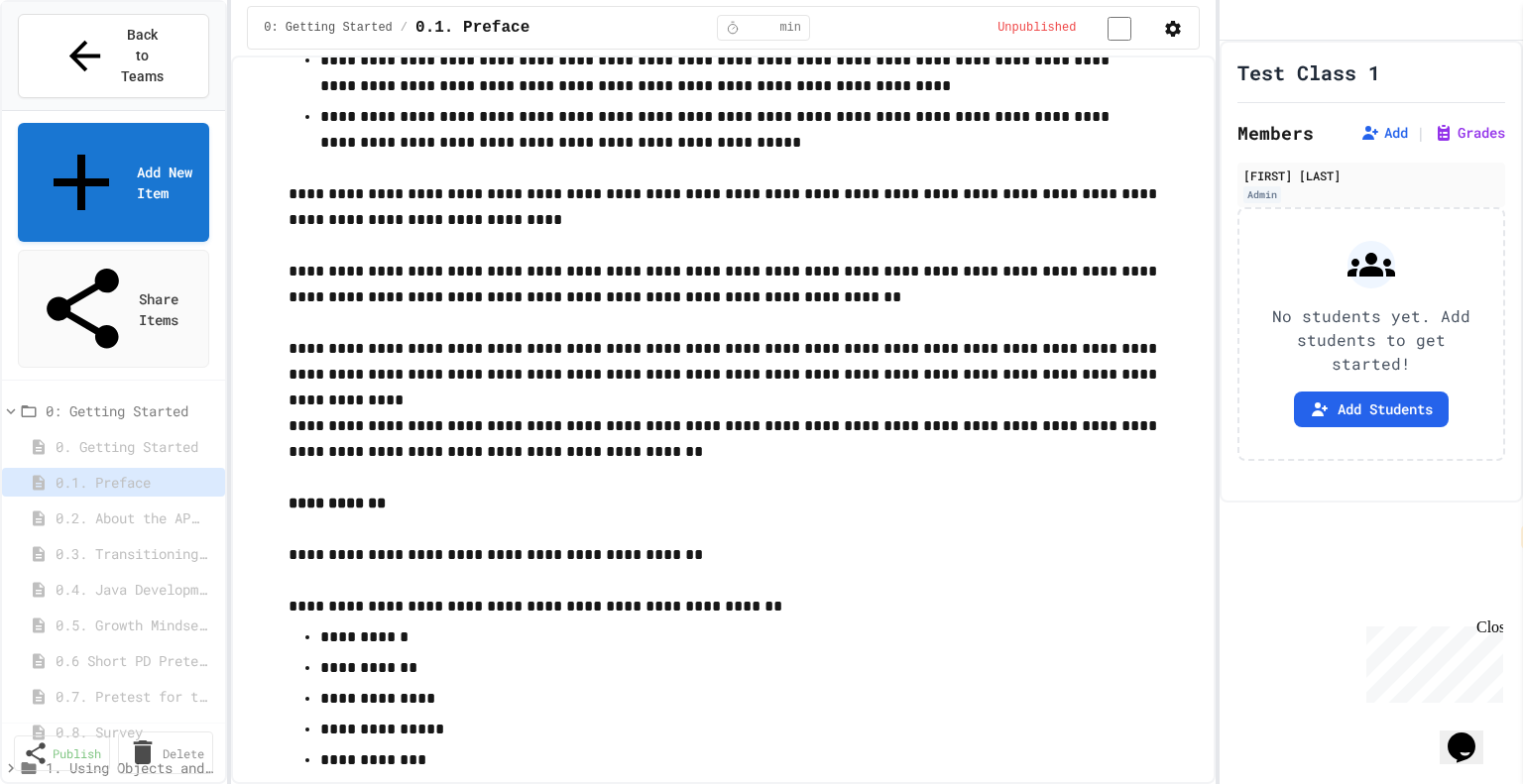 click on "0.2. About the AP CSA Exam" at bounding box center (130, 517) 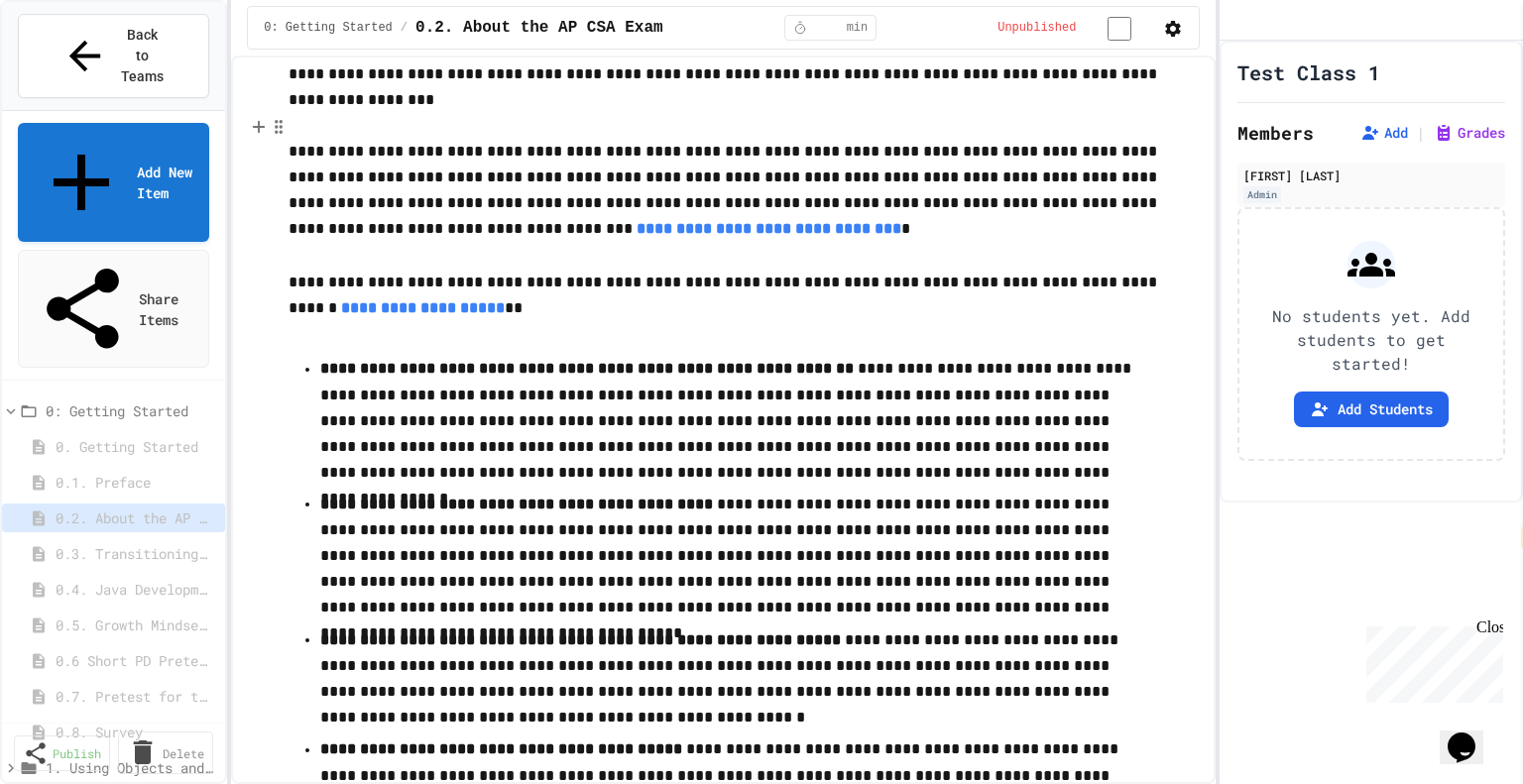 scroll, scrollTop: 114, scrollLeft: 0, axis: vertical 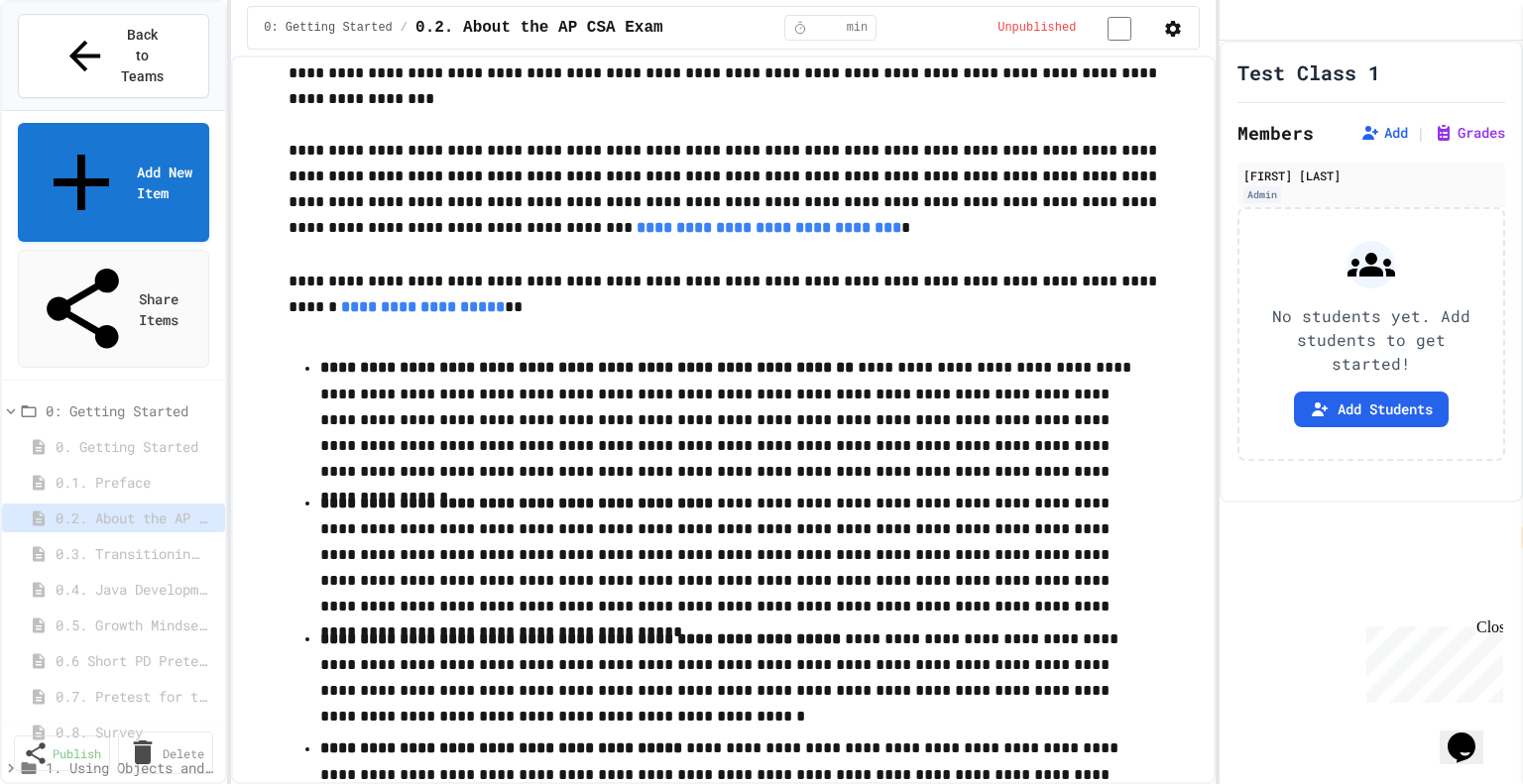 click on "0.3. Transitioning from AP CSP to AP CSA" at bounding box center (130, 553) 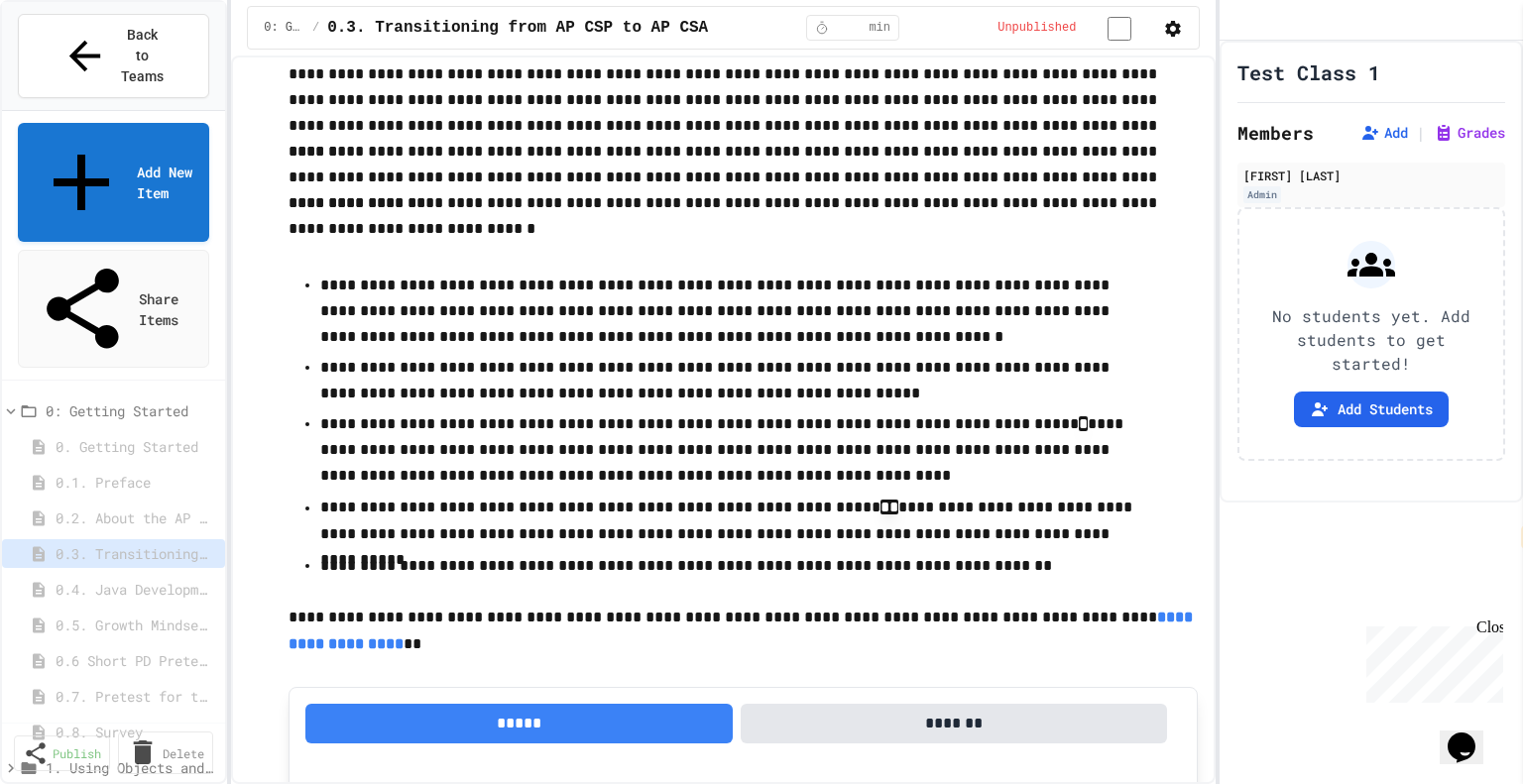 scroll, scrollTop: 143, scrollLeft: 0, axis: vertical 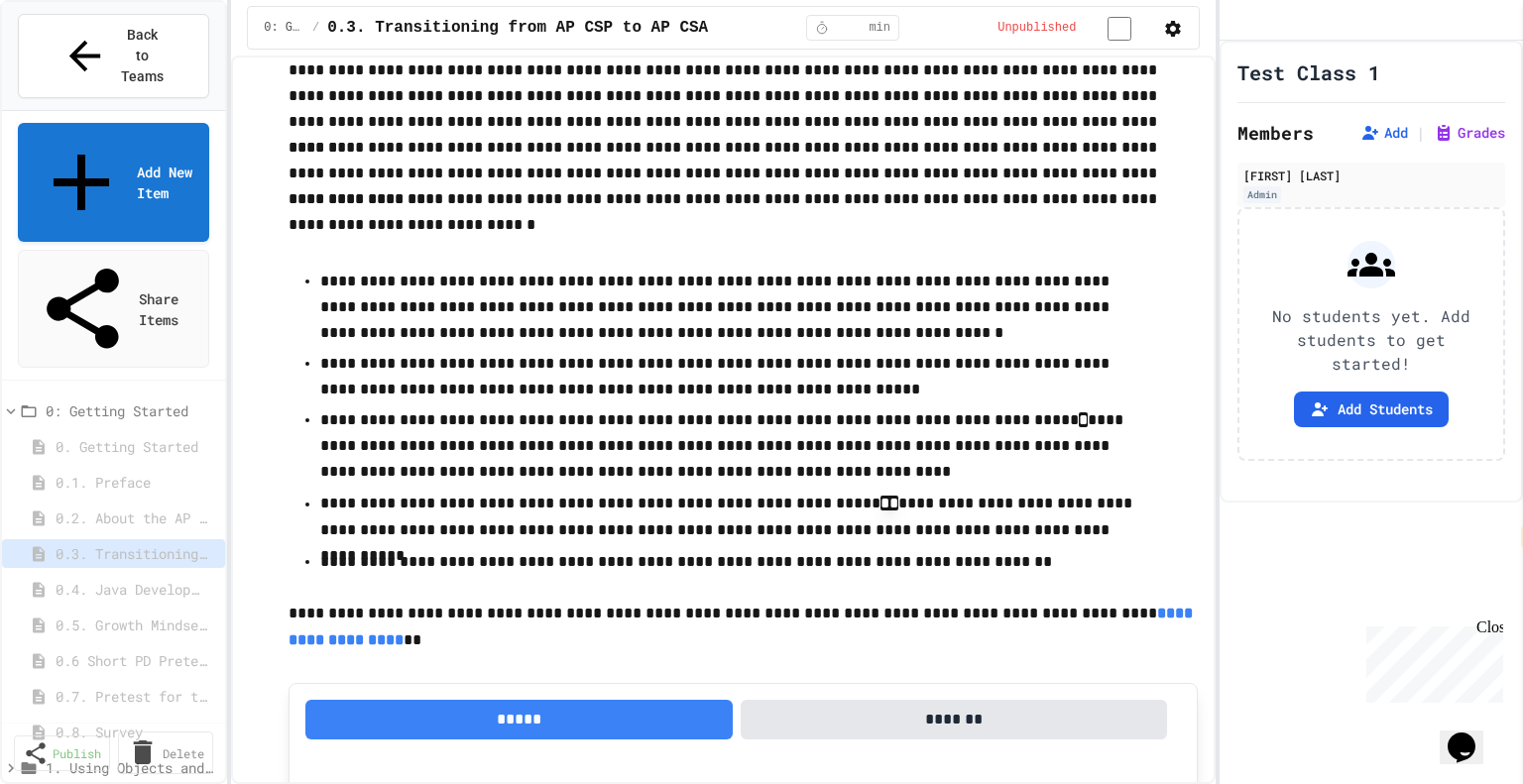 click on "0.4. Java Development Environments" at bounding box center (130, 589) 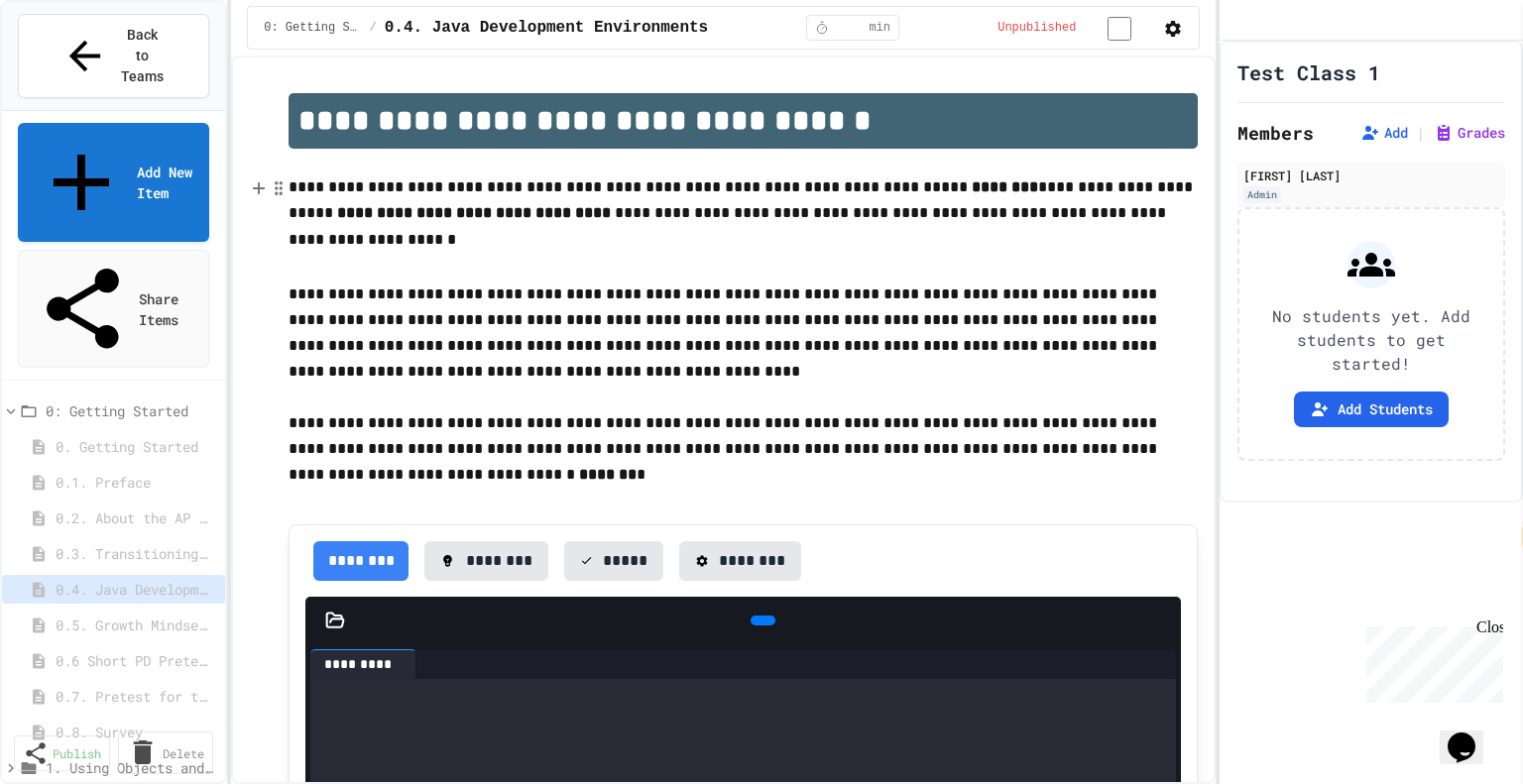 scroll, scrollTop: 91, scrollLeft: 0, axis: vertical 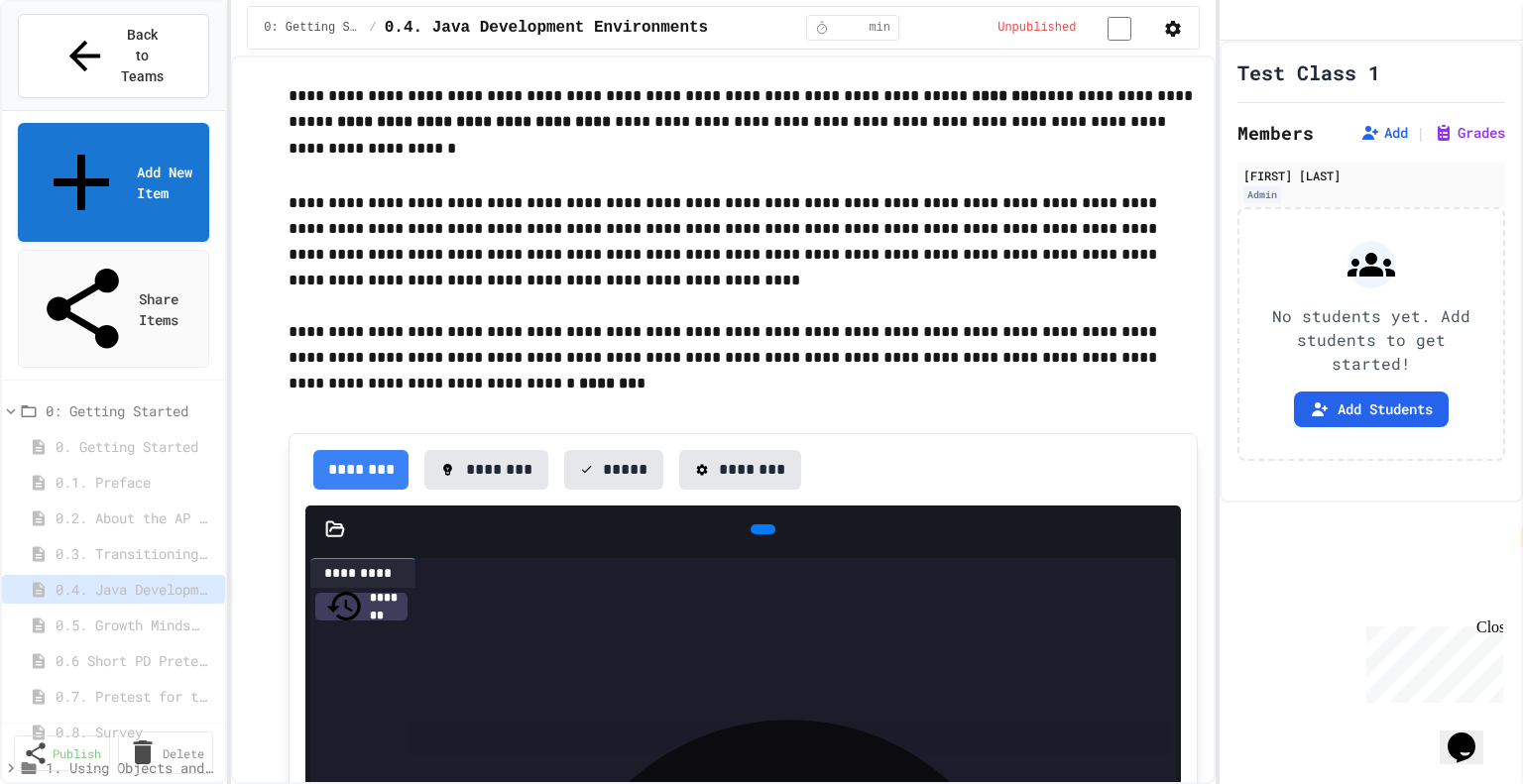 click on "0.5. Growth Mindset and Pair Programming" at bounding box center [130, 624] 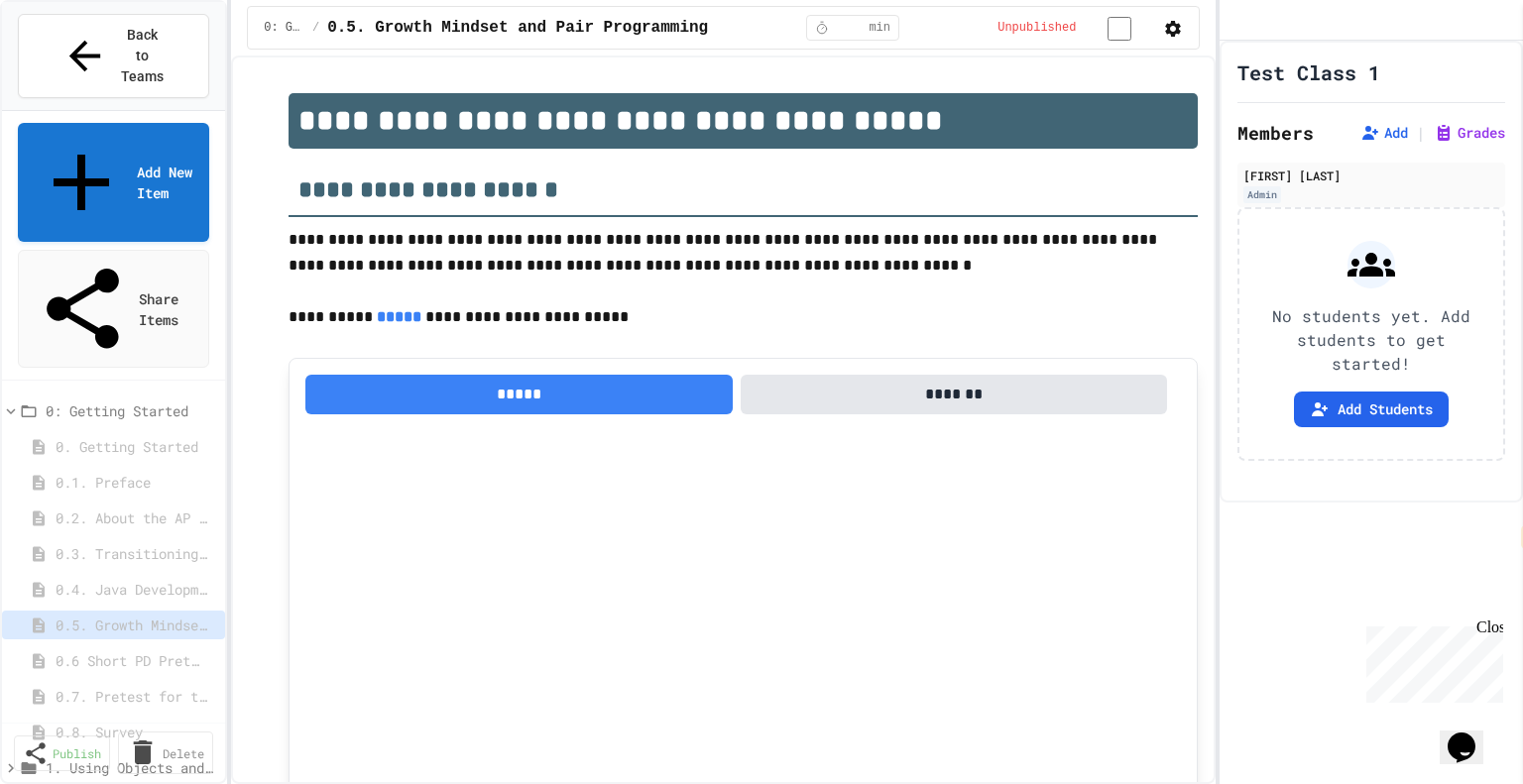 click on "0.6 Short PD Pretest" at bounding box center (130, 660) 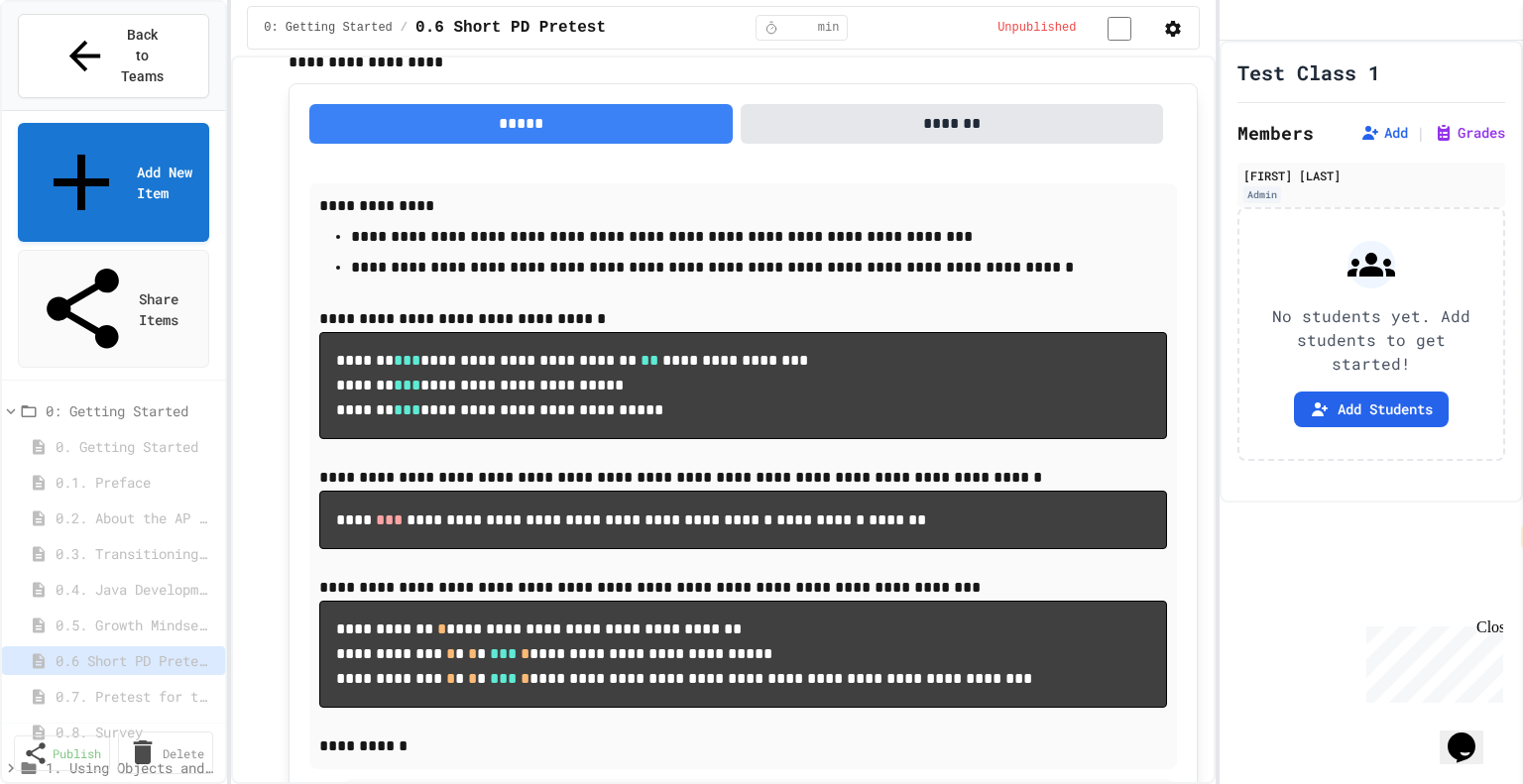 scroll, scrollTop: 209, scrollLeft: 0, axis: vertical 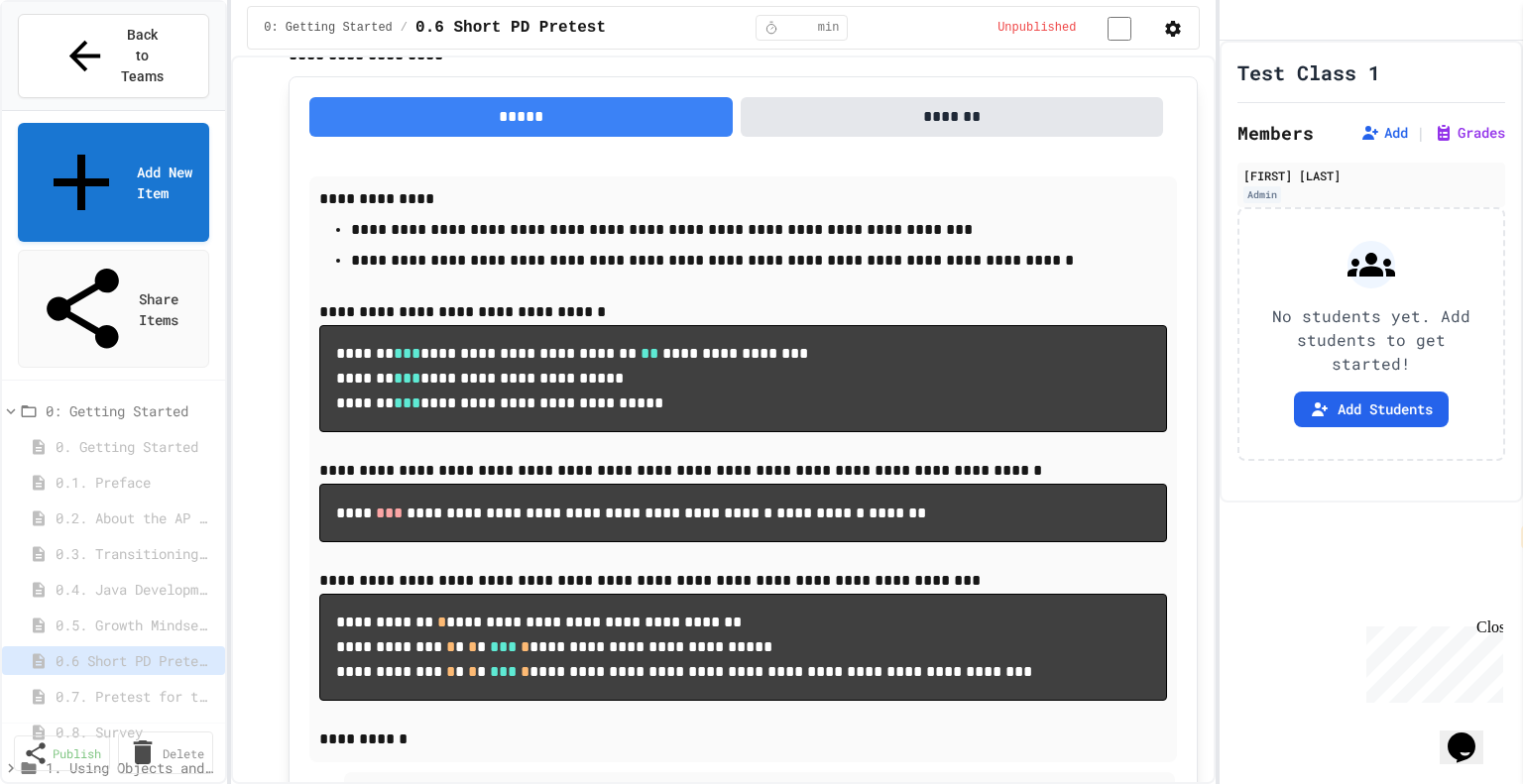 click on "0.1. Preface" at bounding box center (130, 482) 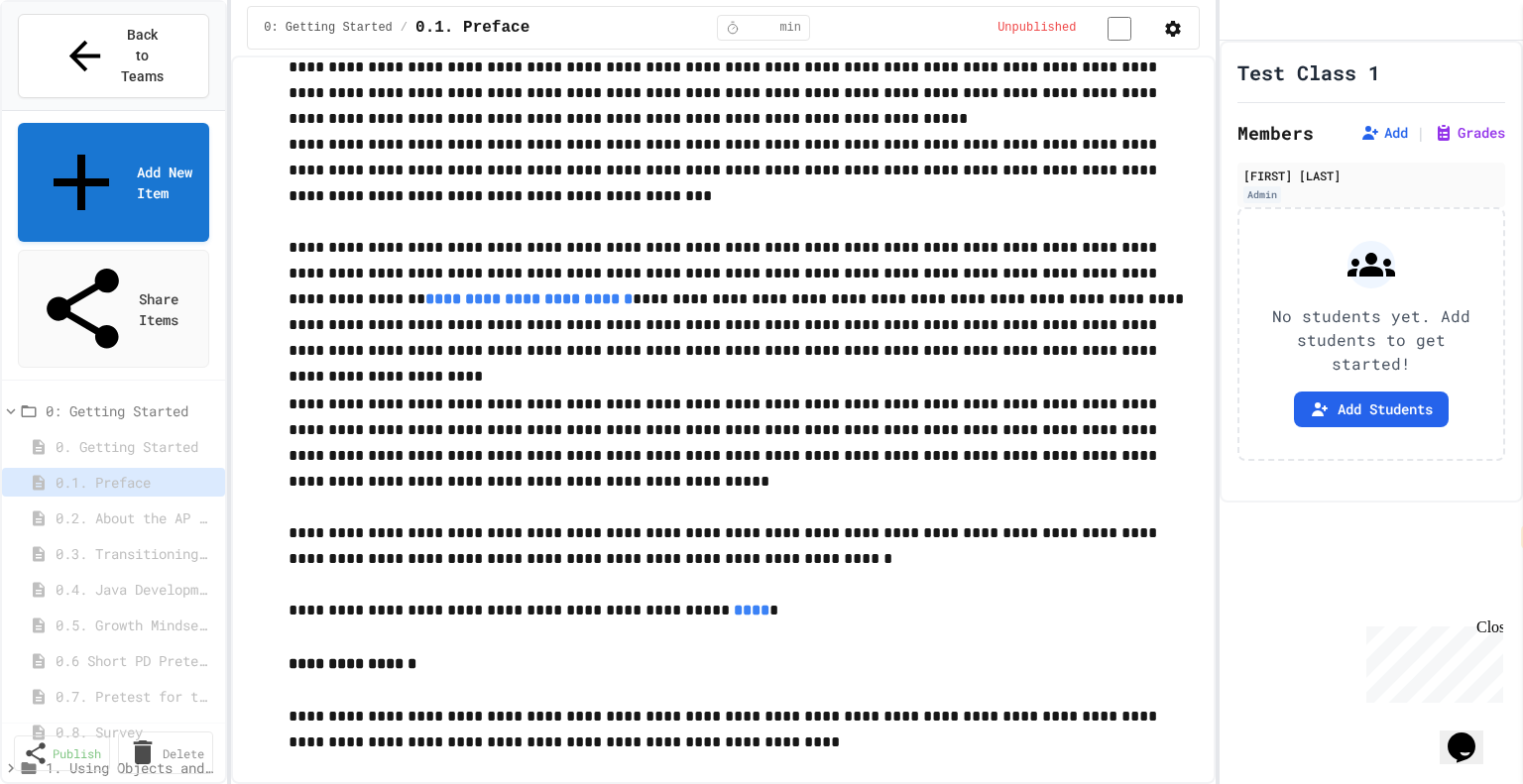 scroll, scrollTop: 258, scrollLeft: 0, axis: vertical 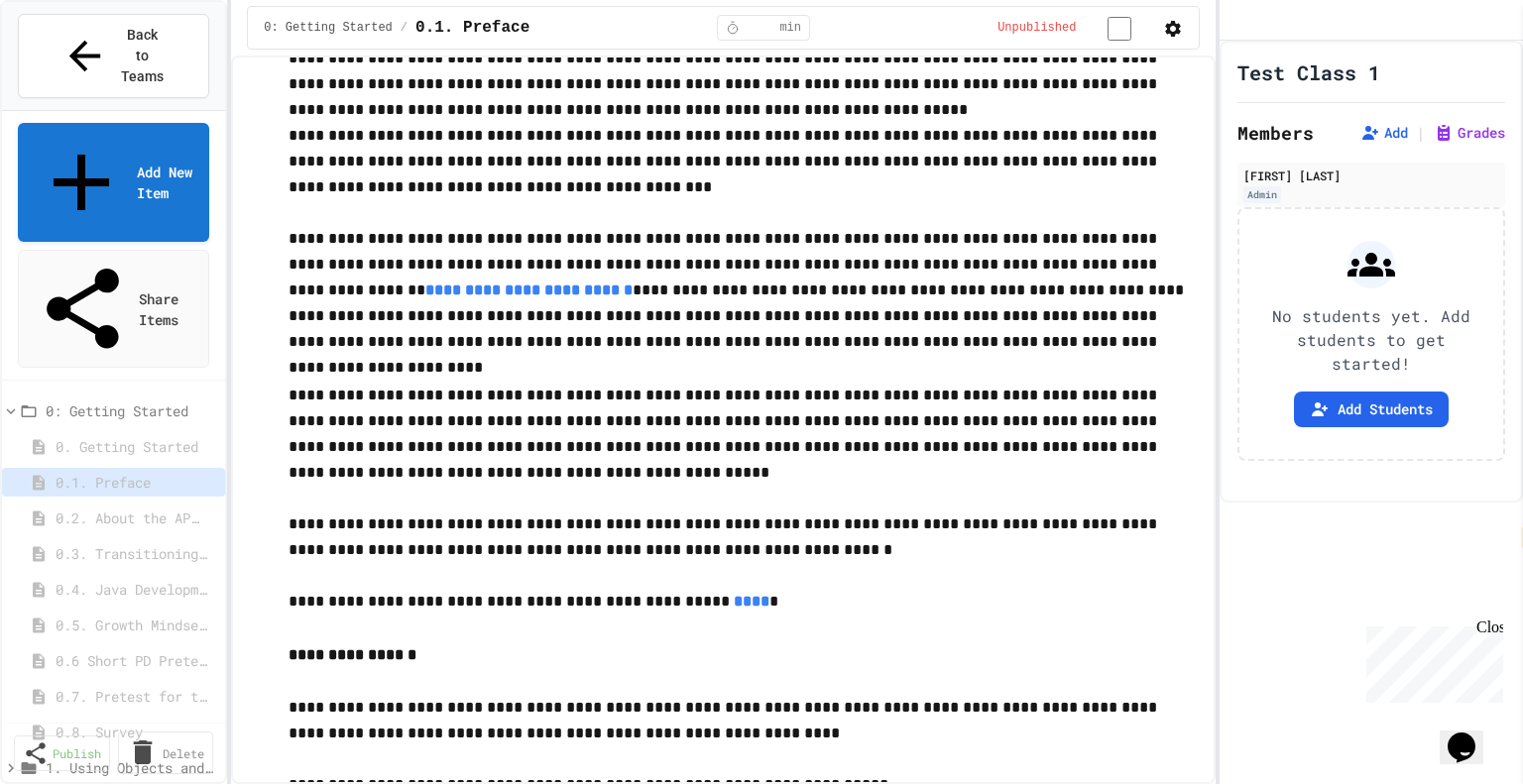click on "0.2. About the AP CSA Exam" at bounding box center [130, 517] 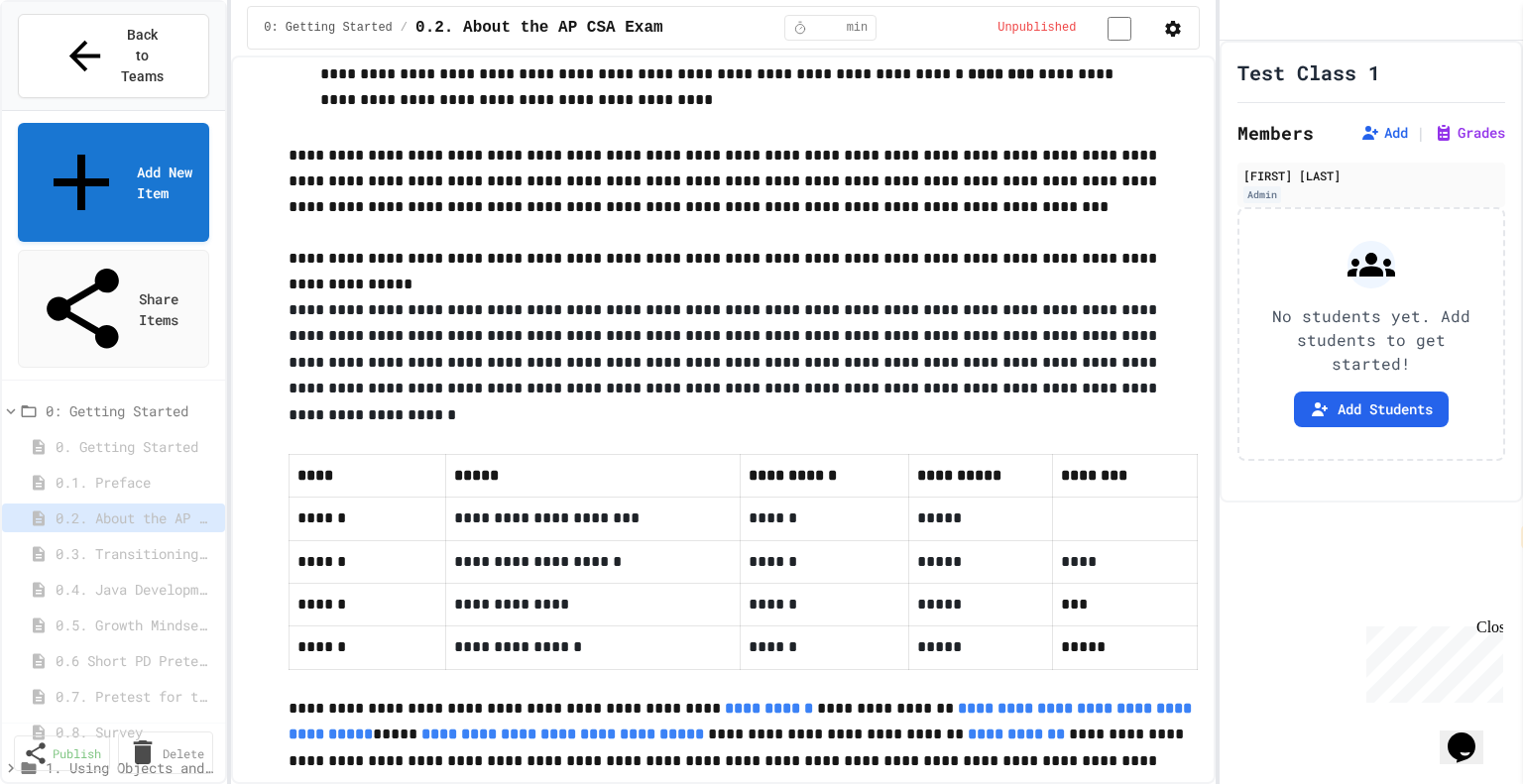 scroll, scrollTop: 967, scrollLeft: 0, axis: vertical 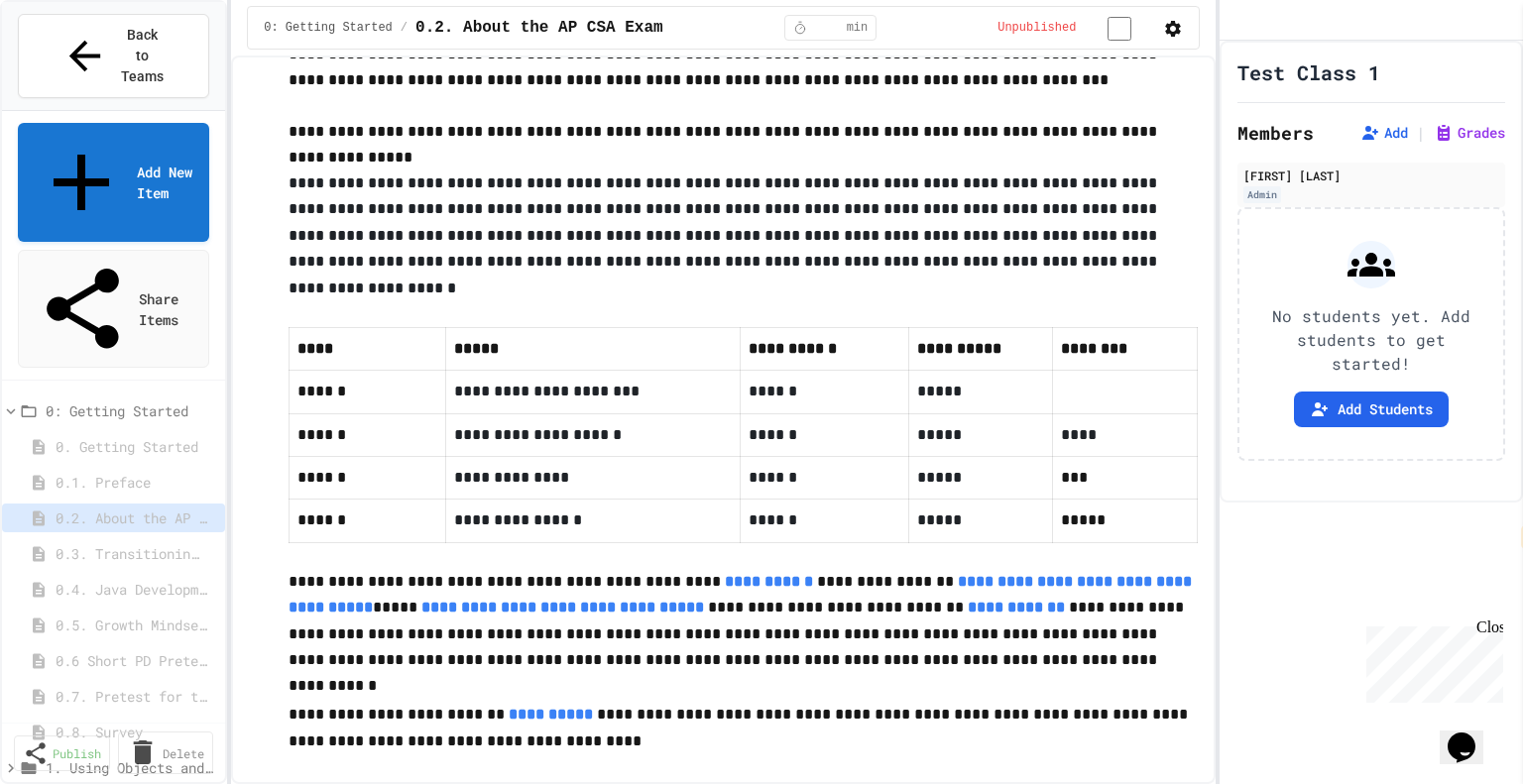 click on "0.3. Transitioning from AP CSP to AP CSA" at bounding box center [130, 553] 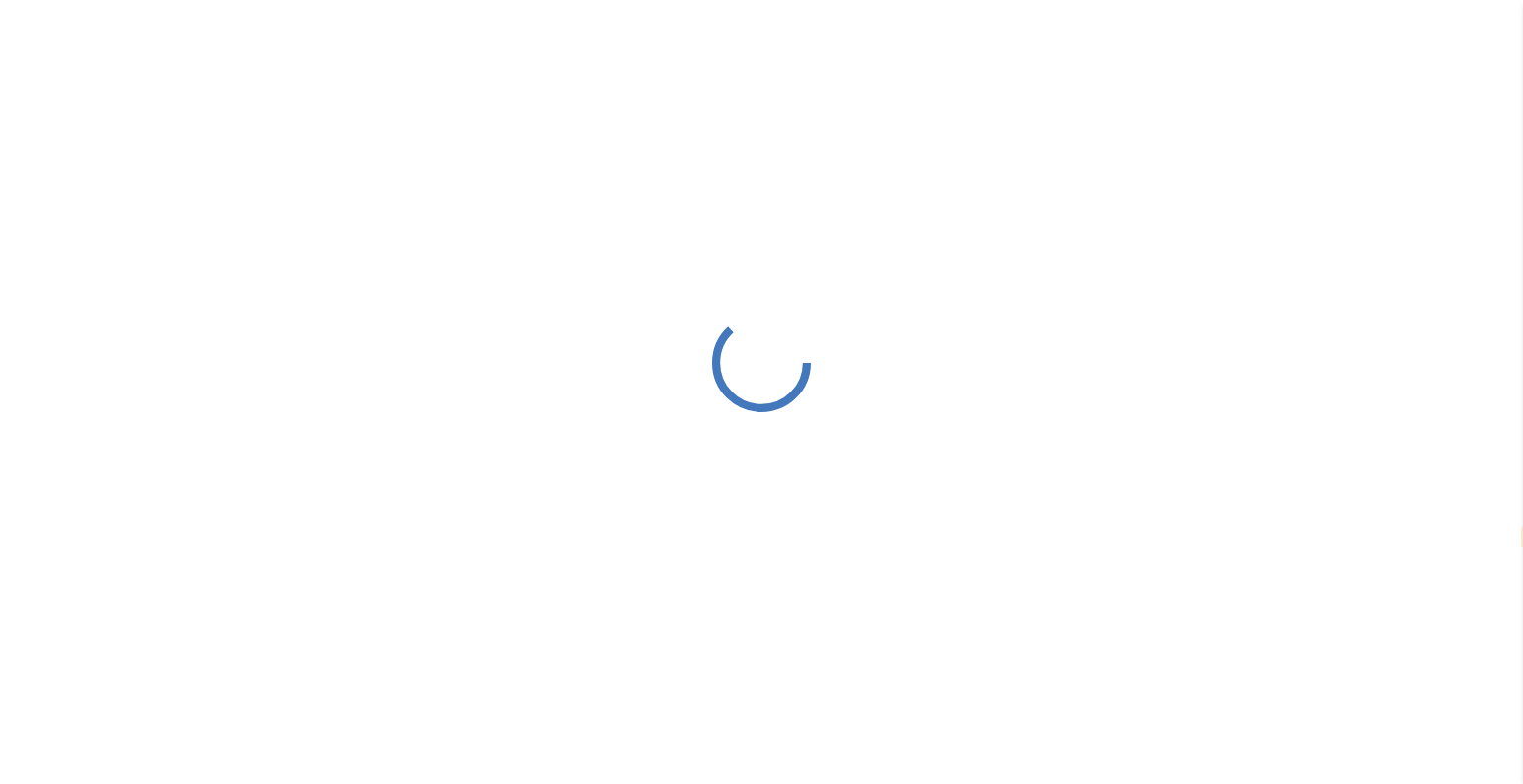 select on "**" 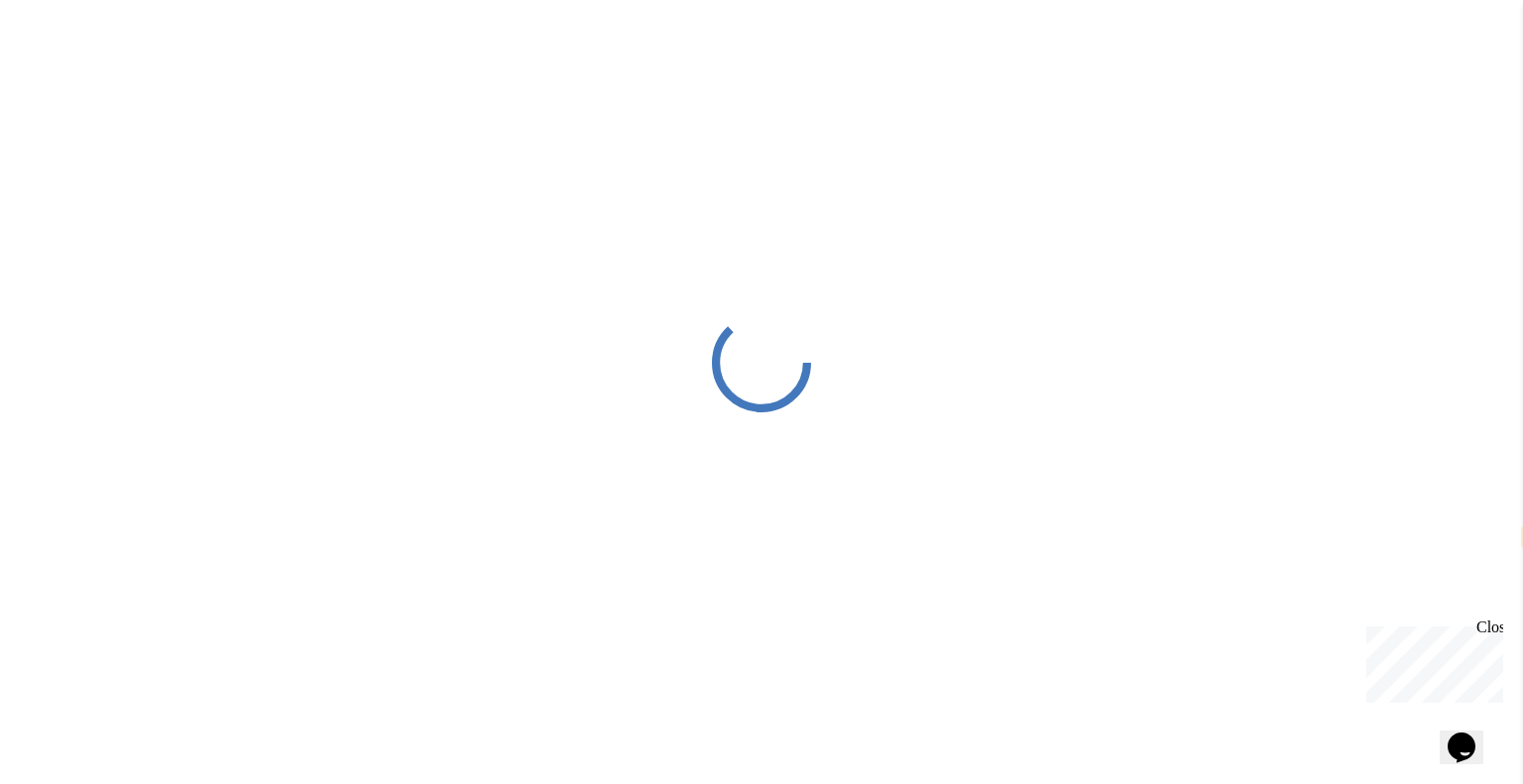 scroll, scrollTop: 0, scrollLeft: 0, axis: both 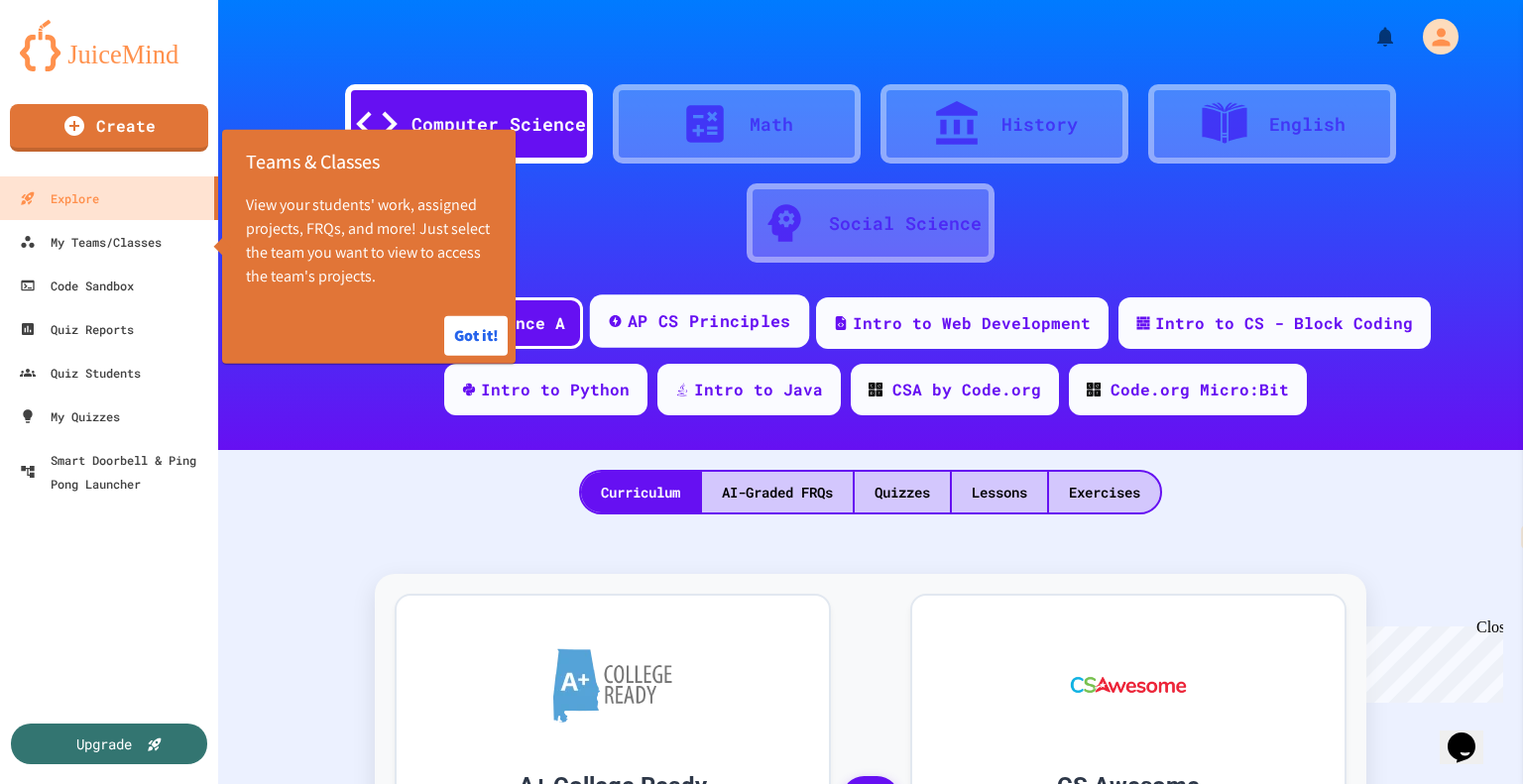 click on "AP CS Principles" at bounding box center [699, 321] 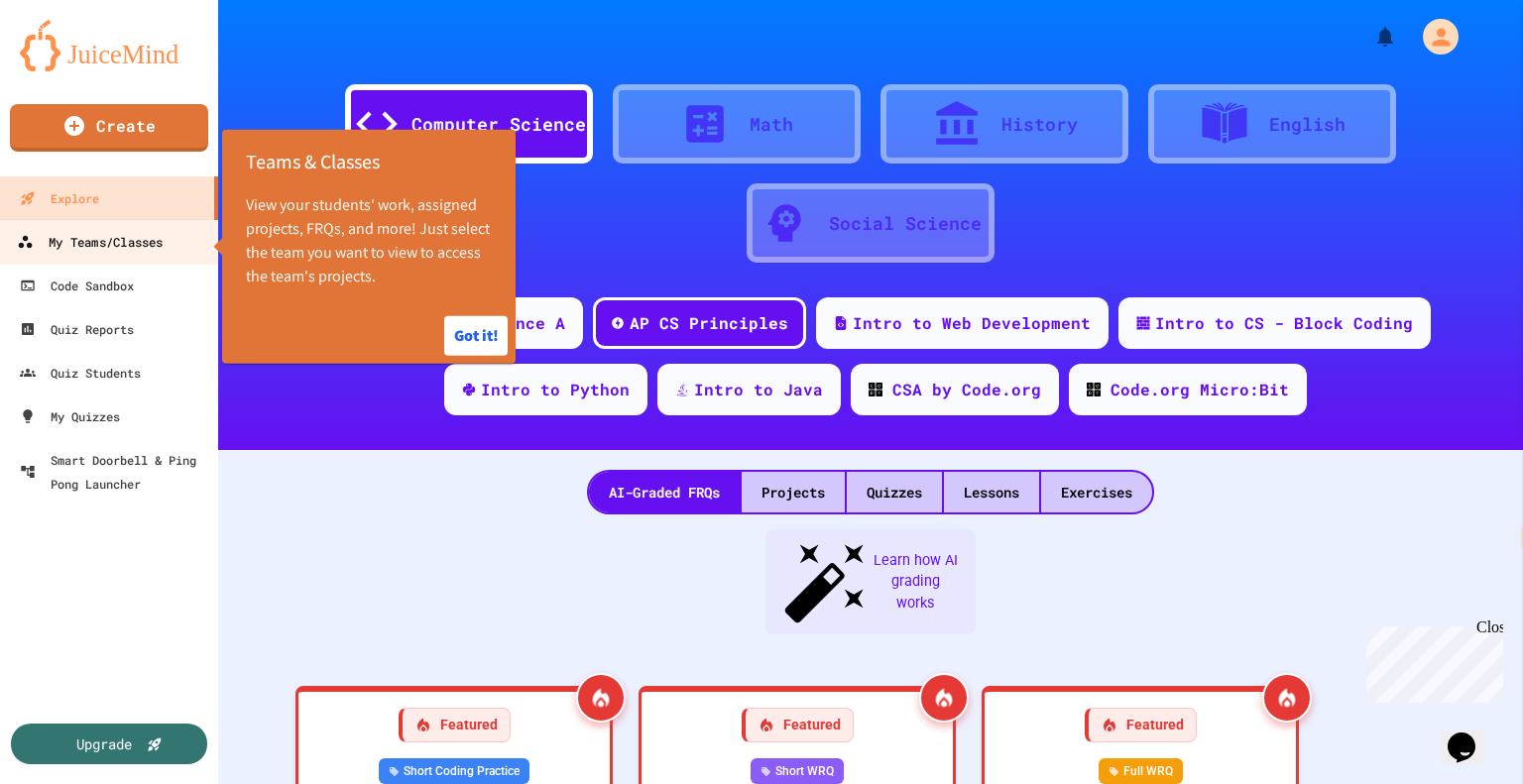 click on "My Teams/Classes" at bounding box center (89, 242) 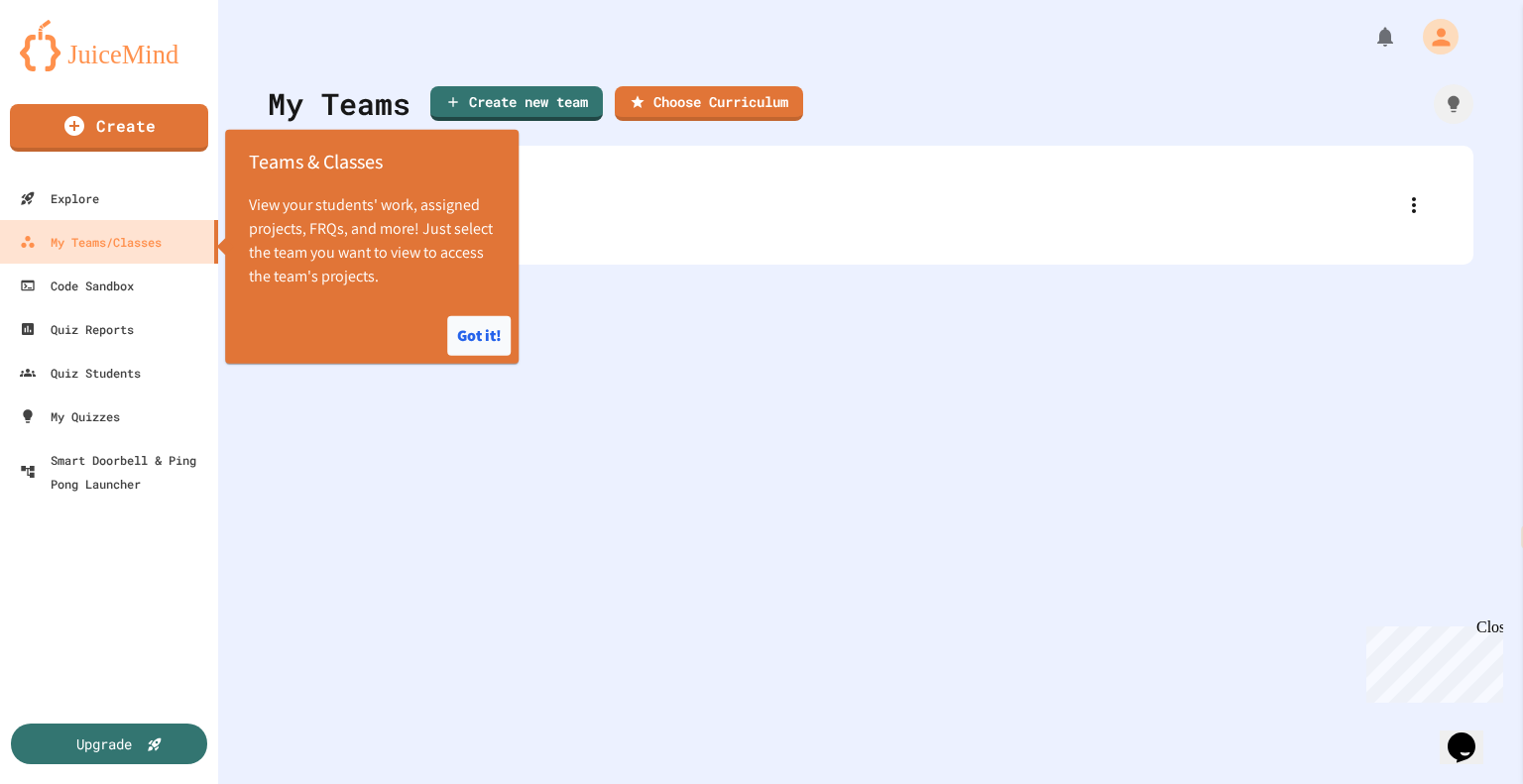 click on "Got it!" at bounding box center (479, 336) 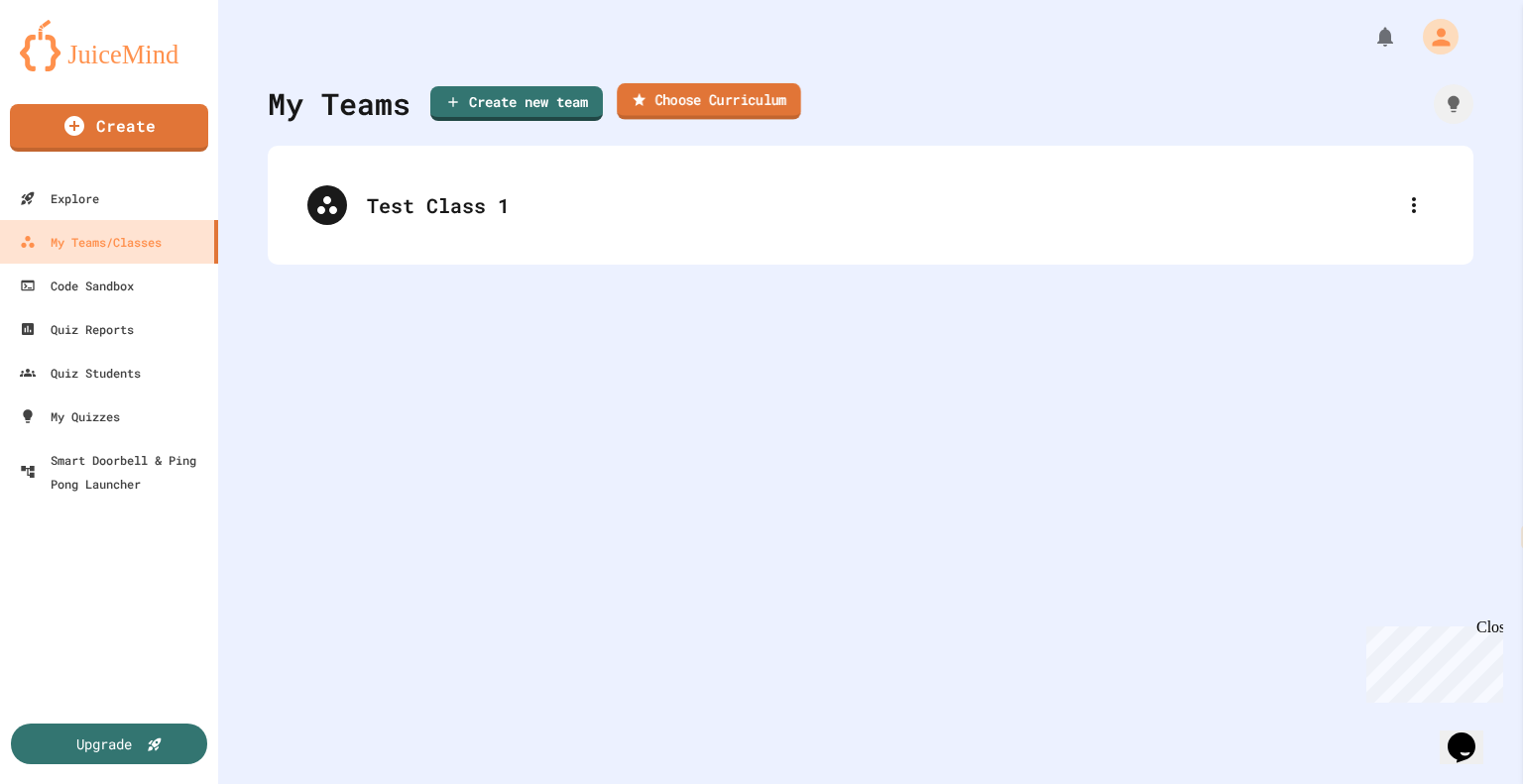 click on "Choose Curriculum" at bounding box center [709, 101] 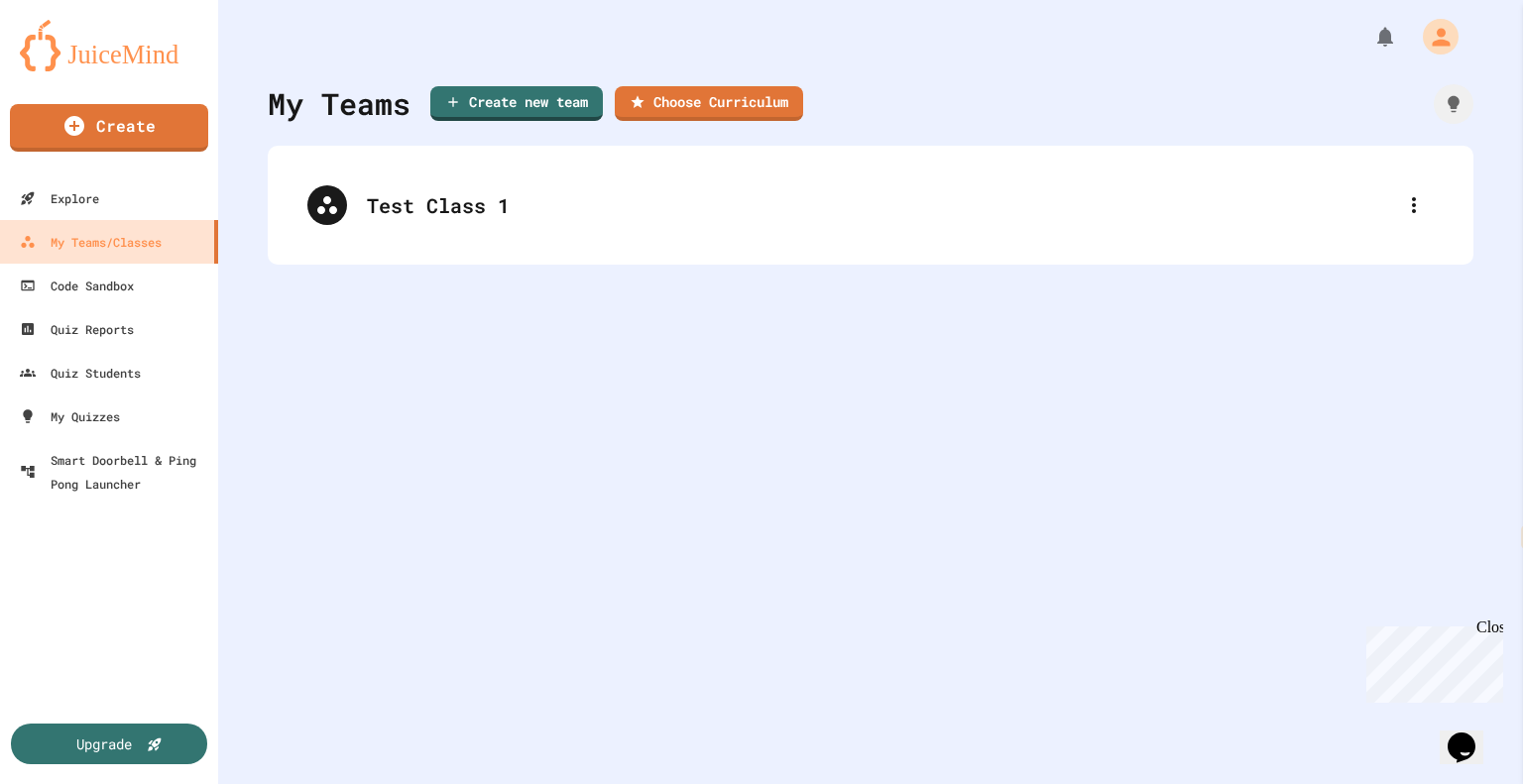 click on "JuiceMind Courses Complete curriculum with interactive lessons and coding environments 8   courses available" at bounding box center (762, 1104) 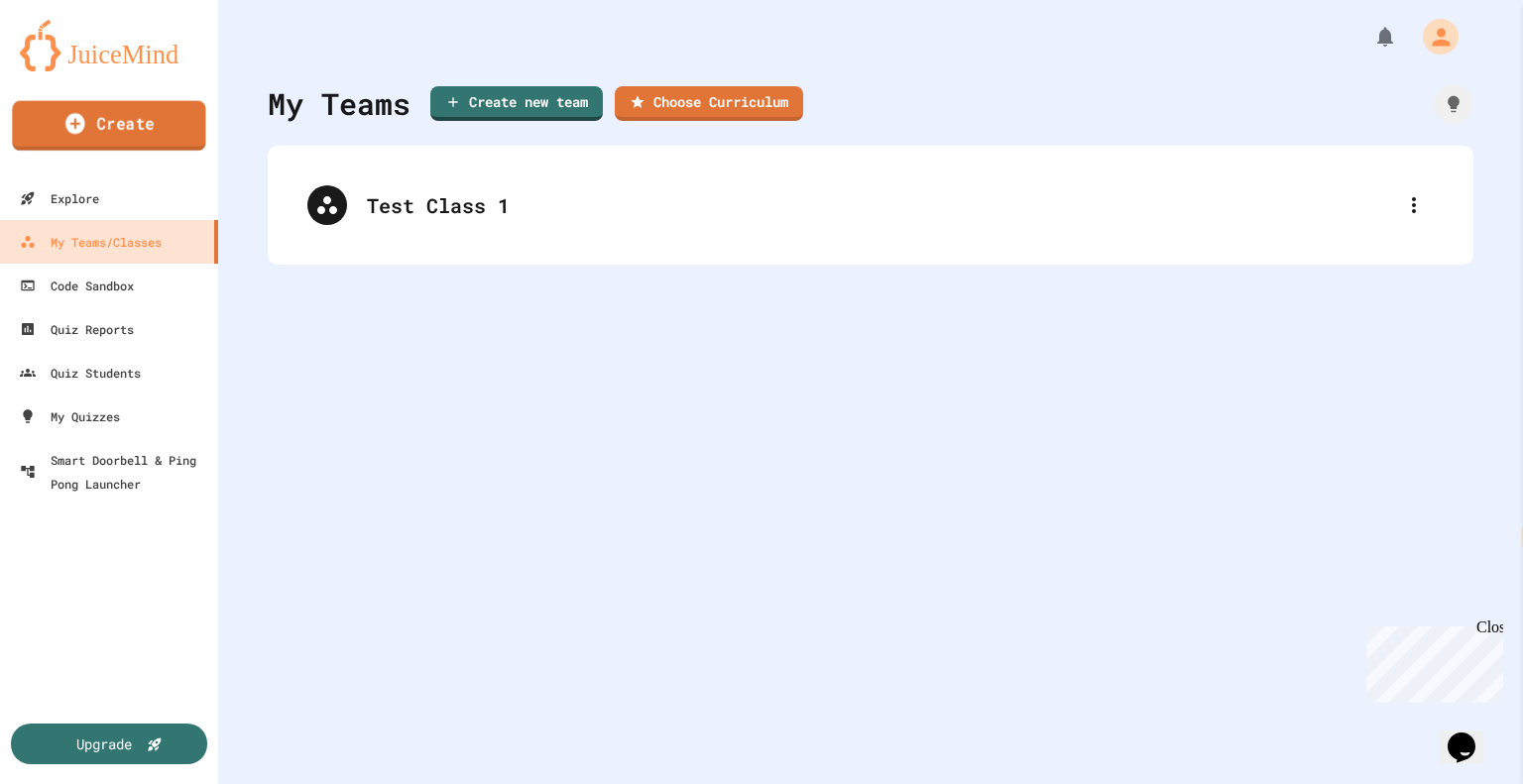 click on "Create" at bounding box center [108, 126] 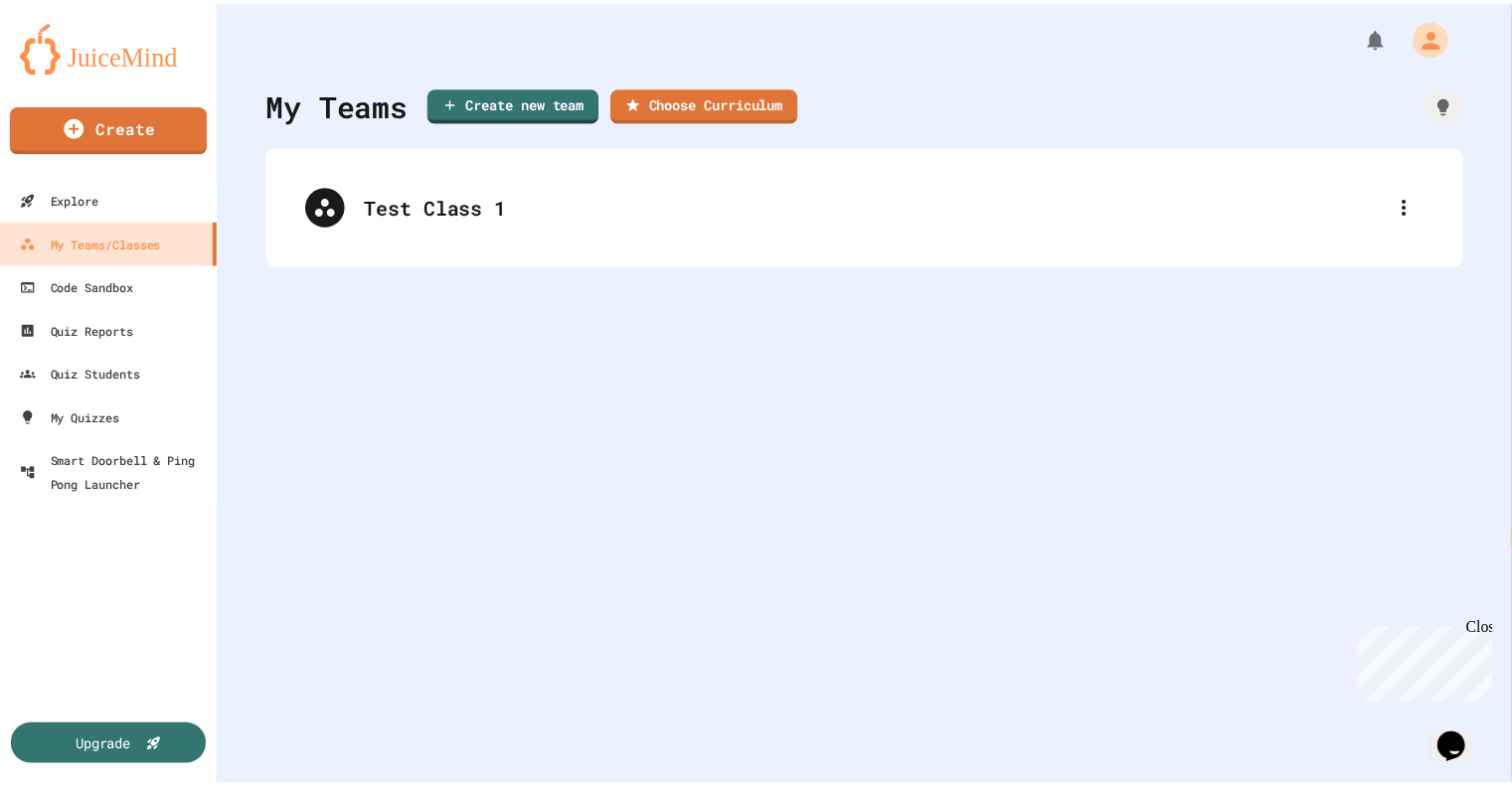 scroll, scrollTop: 145, scrollLeft: 0, axis: vertical 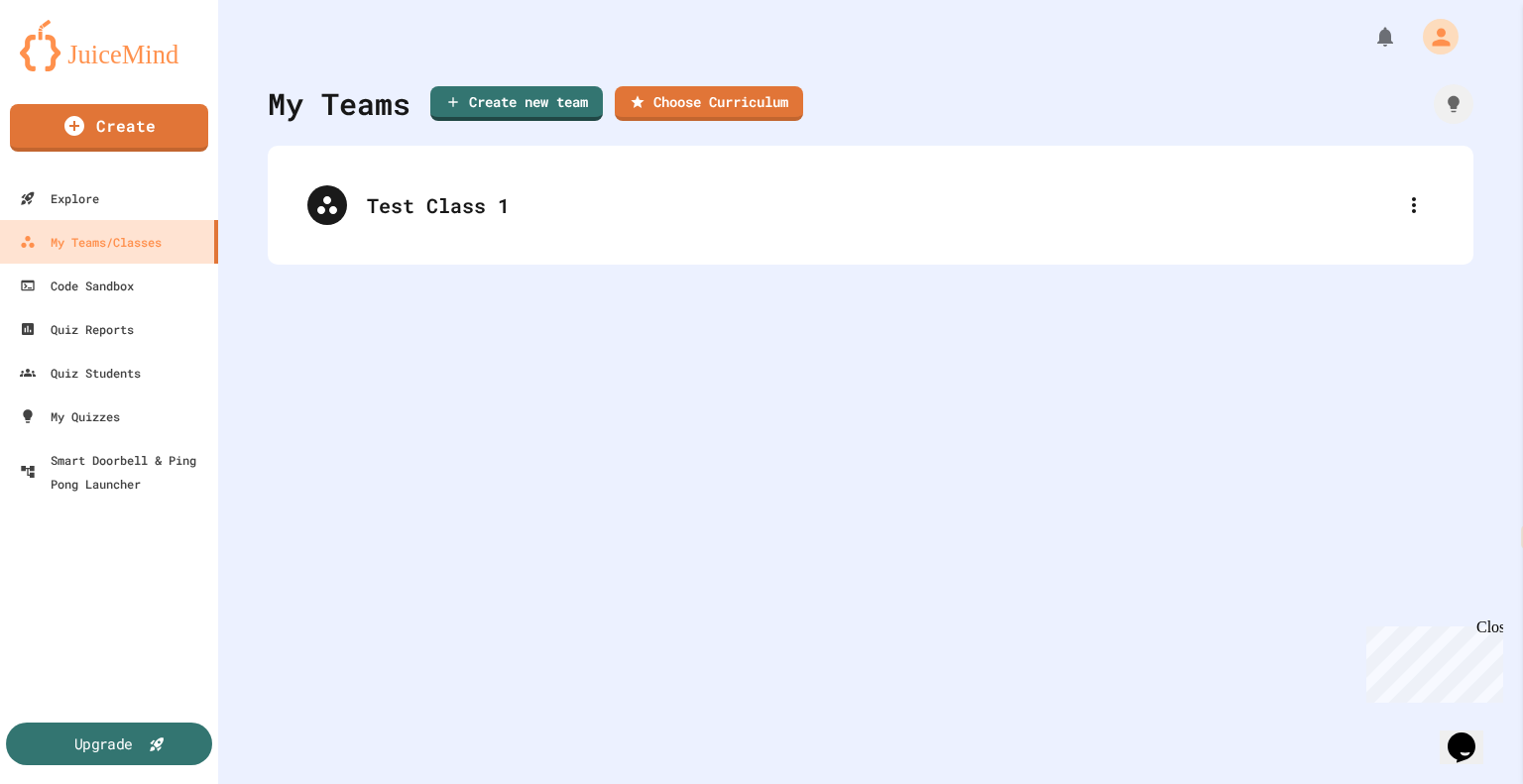click on "Upgrade" at bounding box center [109, 743] 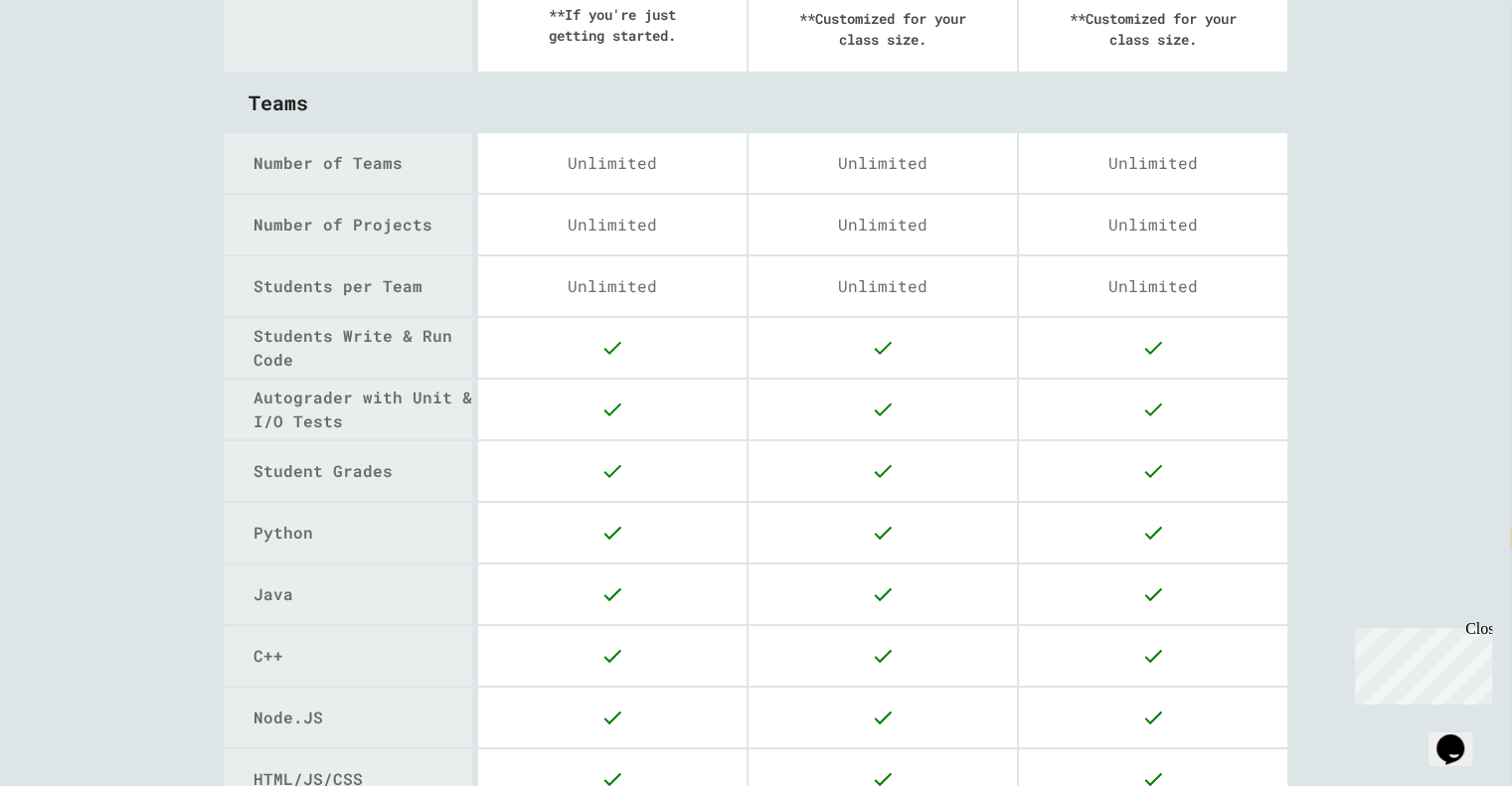 scroll, scrollTop: 0, scrollLeft: 0, axis: both 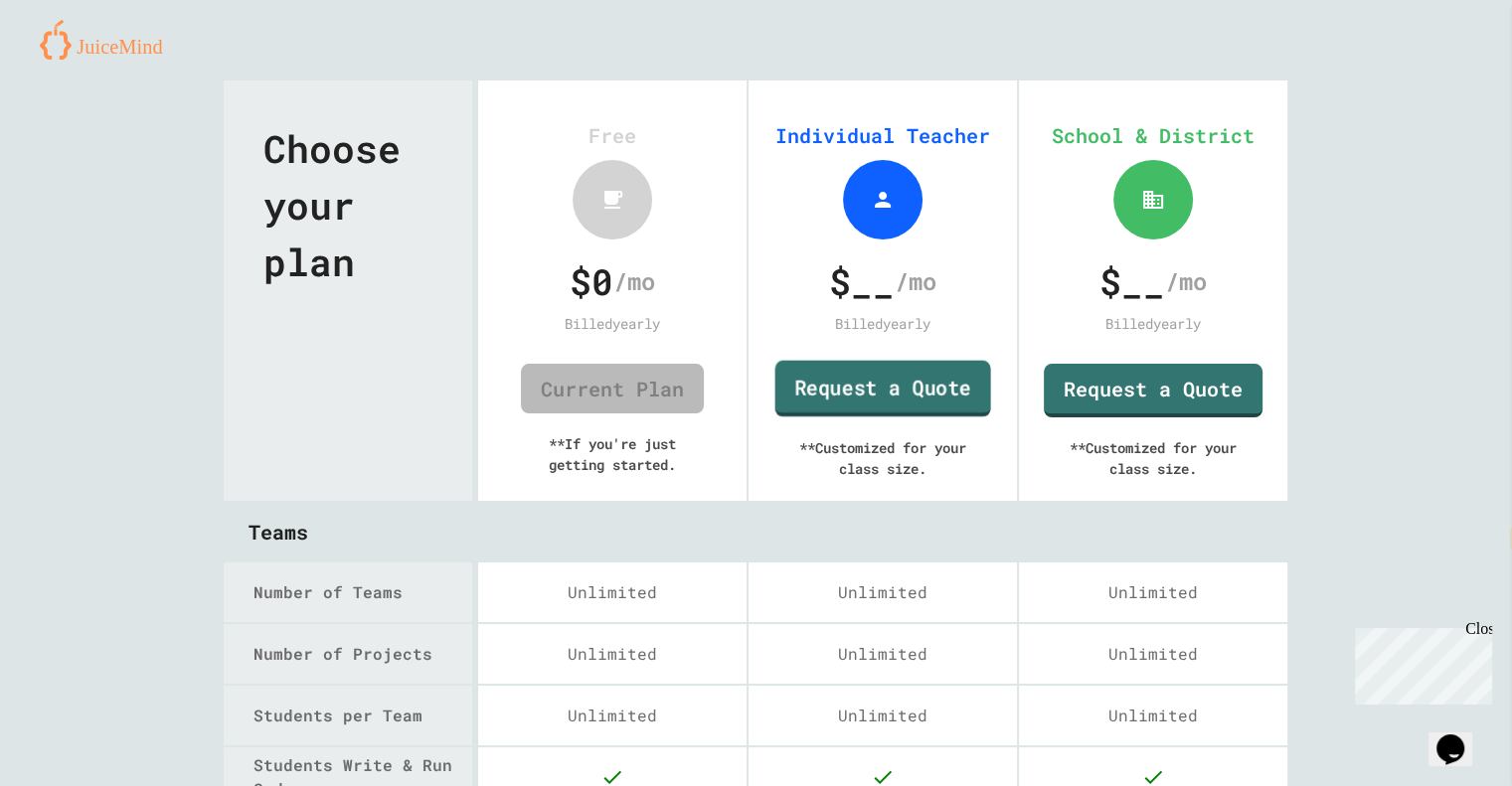 click on "Request a Quote" at bounding box center [883, 389] 